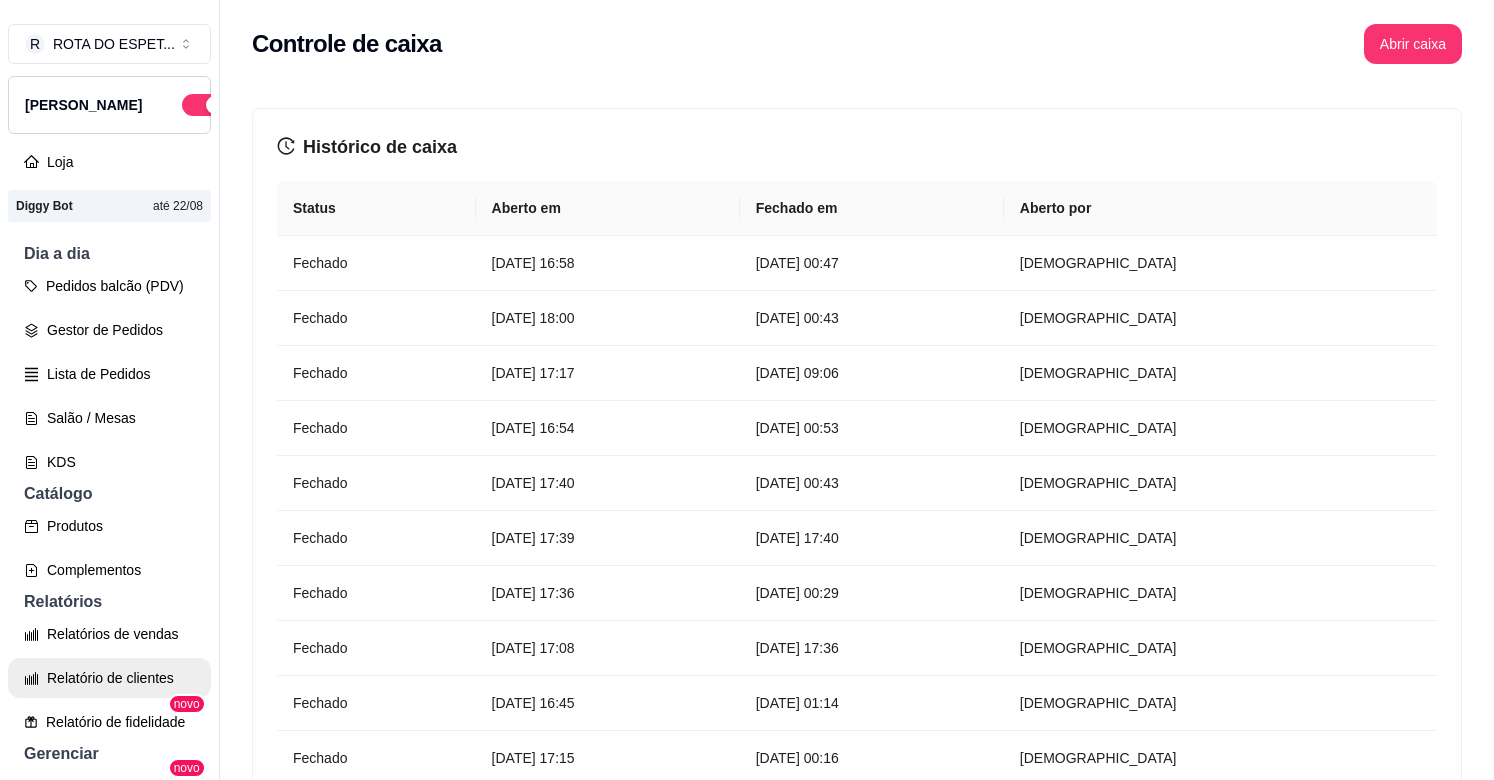 scroll, scrollTop: 0, scrollLeft: 0, axis: both 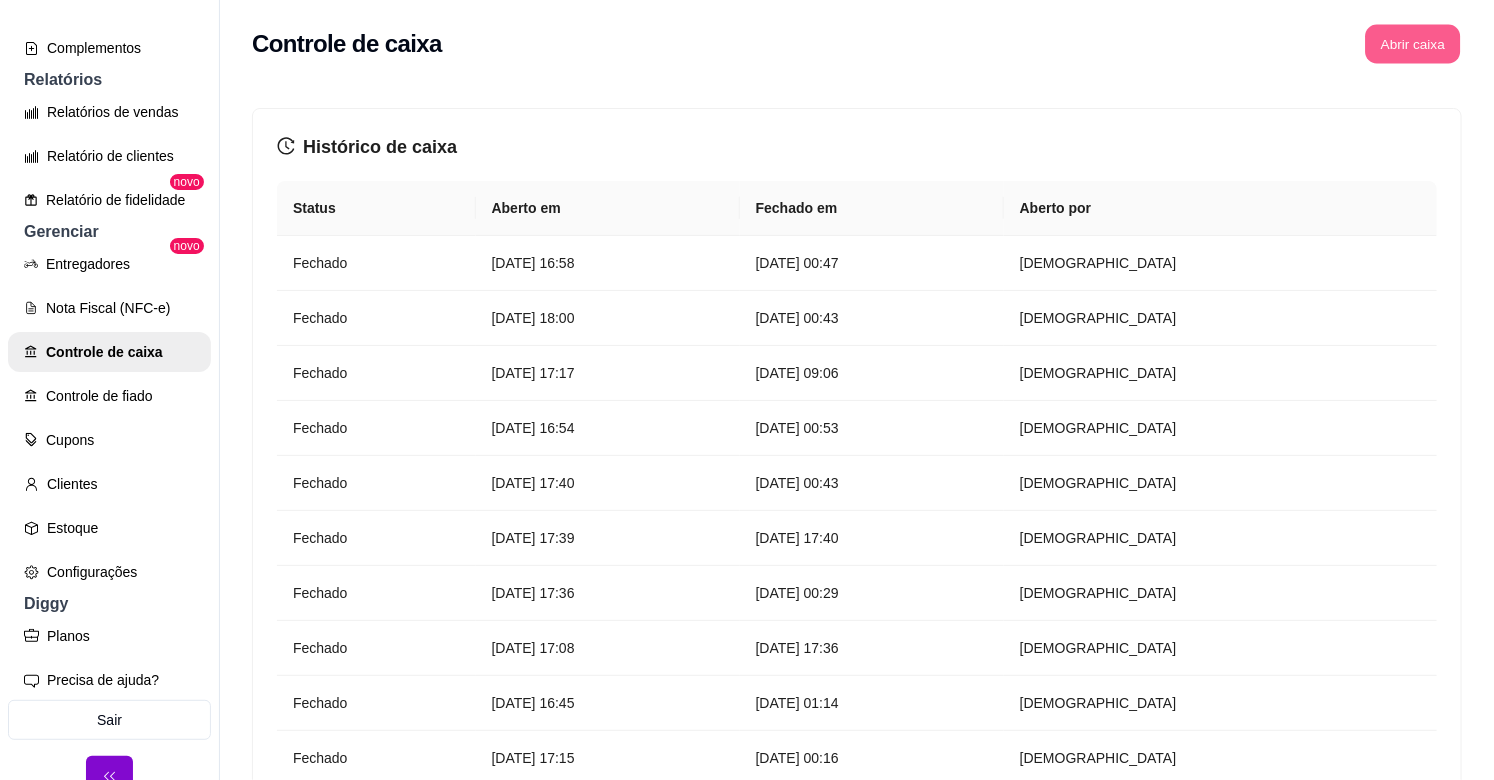 click on "Abrir caixa" at bounding box center [1412, 44] 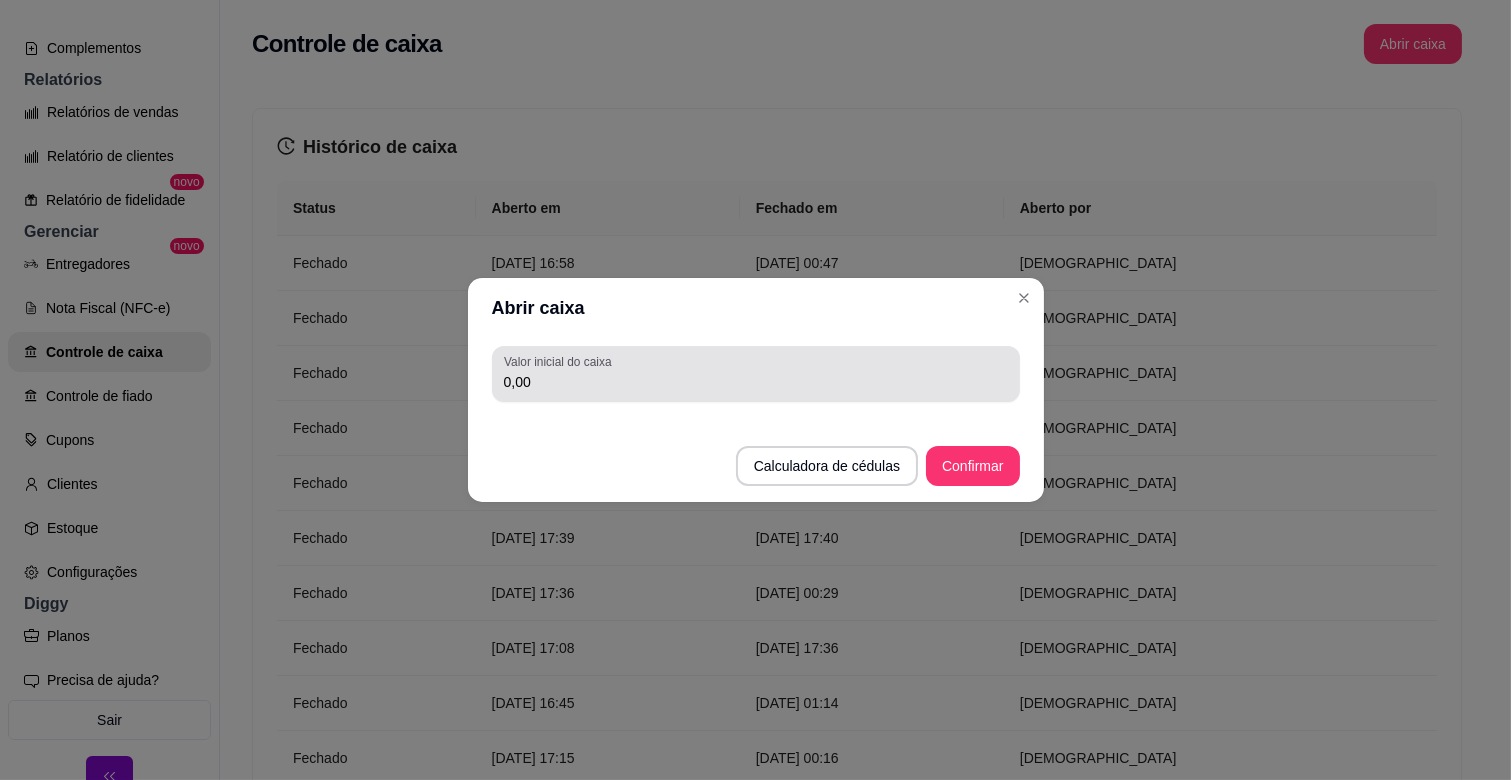 click on "Valor inicial do caixa" at bounding box center (561, 361) 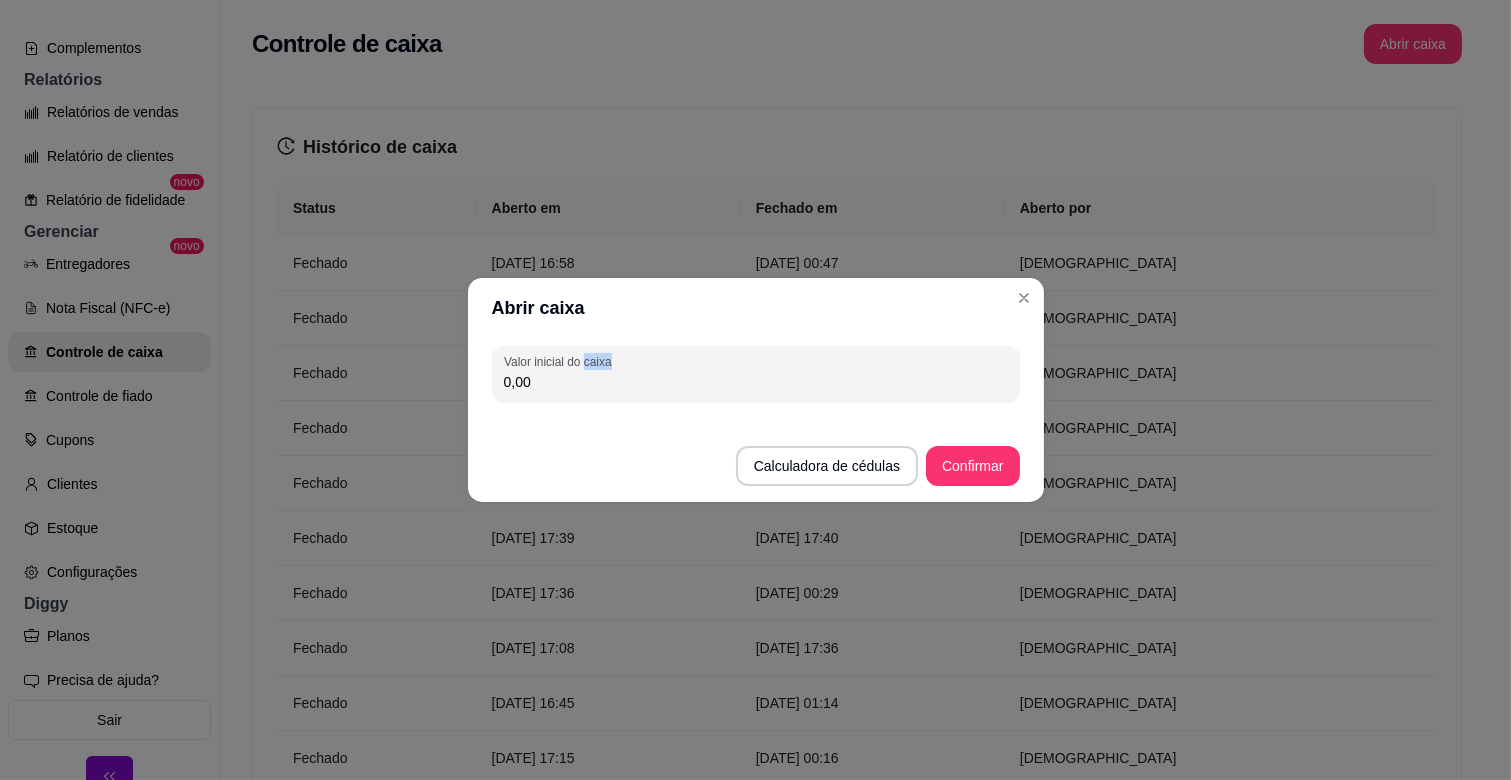 click on "Valor inicial do caixa" at bounding box center [561, 361] 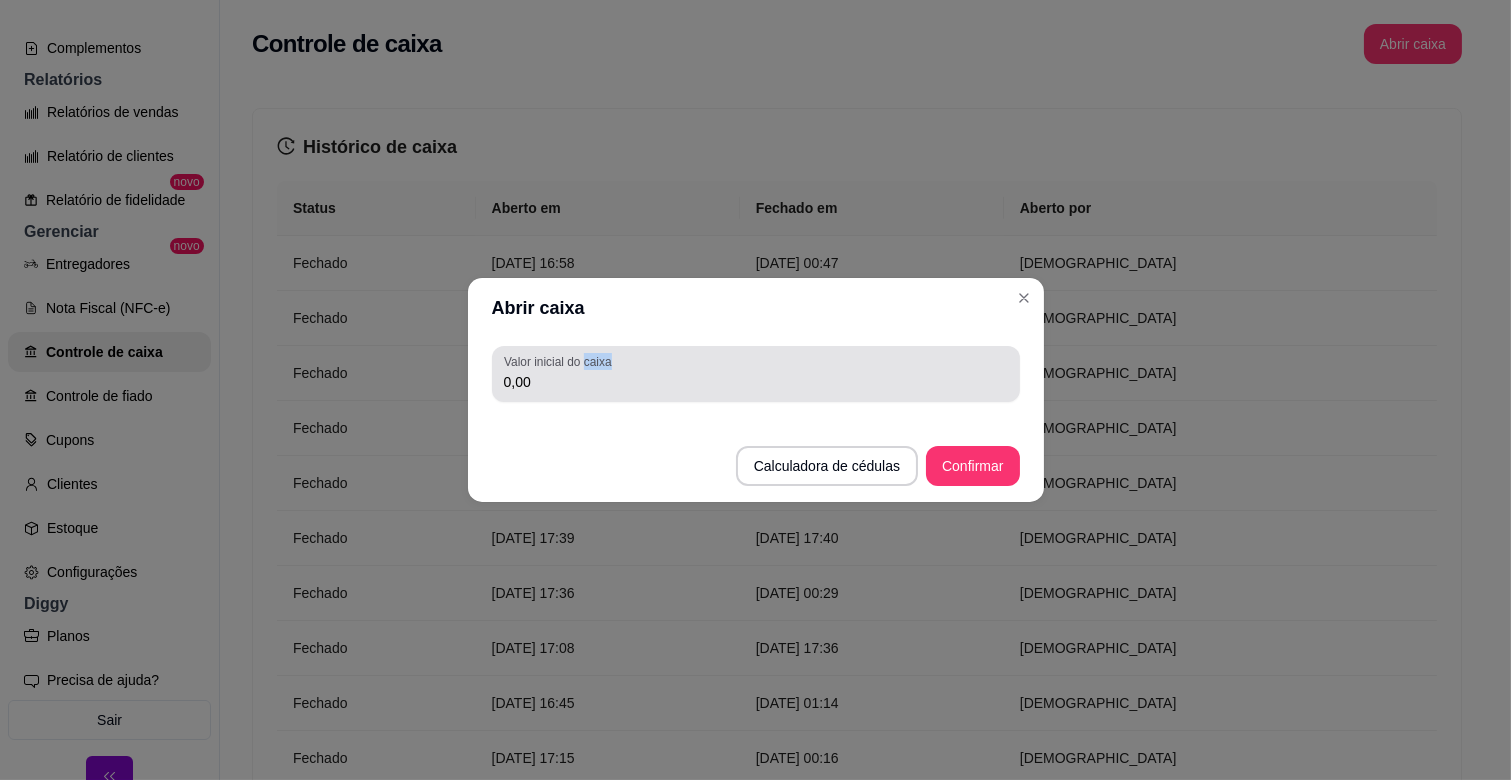 click on "Valor inicial do caixa" at bounding box center [561, 361] 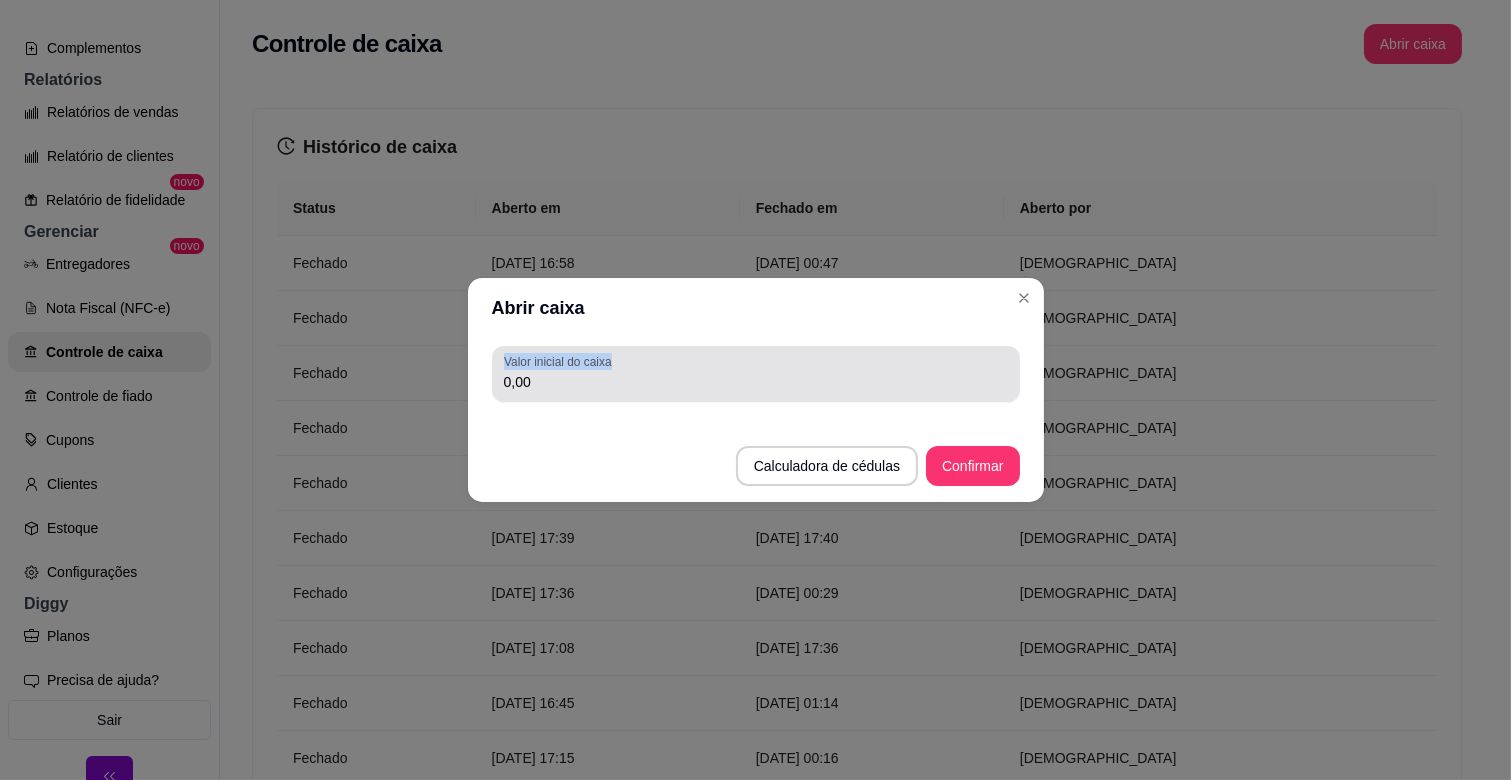 click on "Valor inicial do caixa" at bounding box center (561, 361) 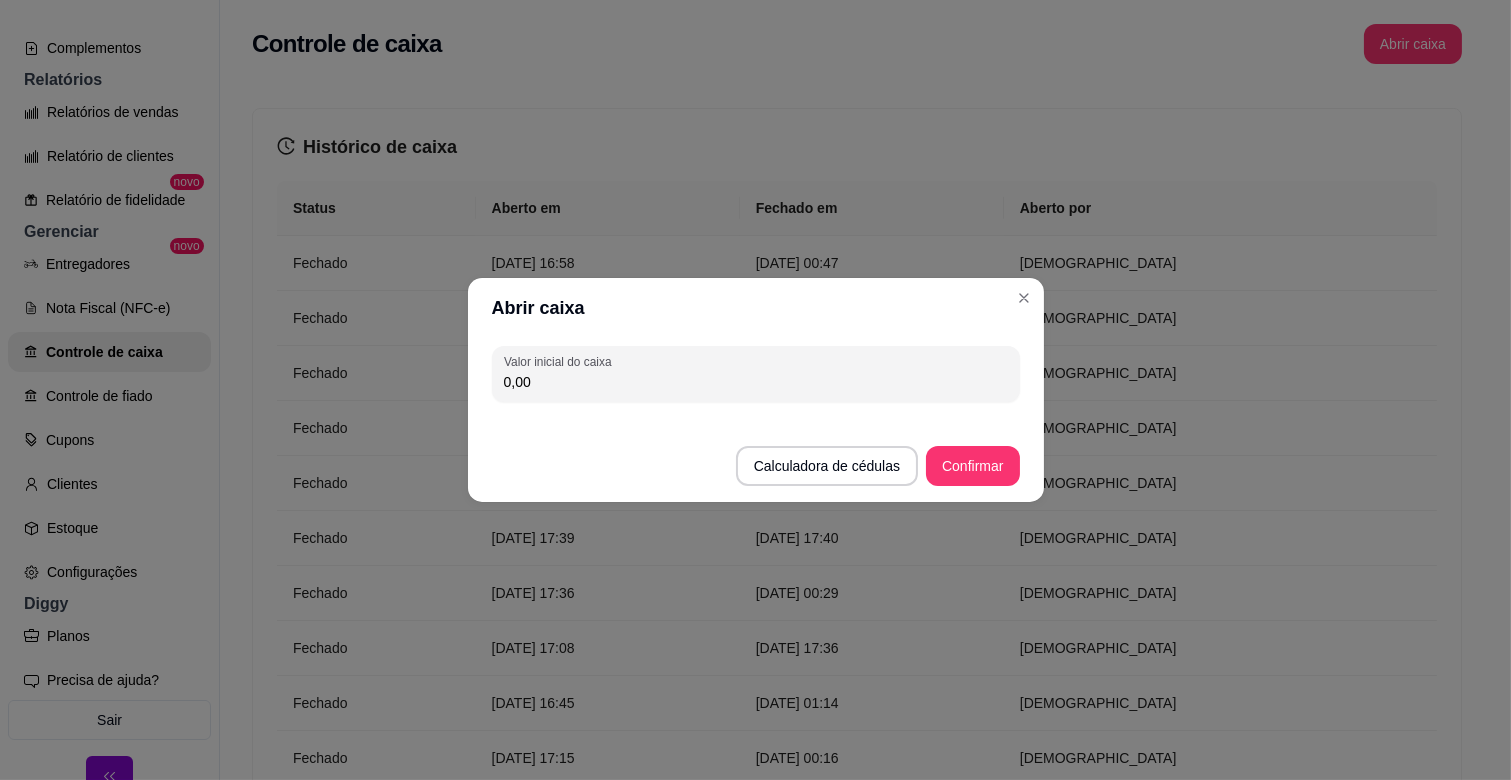 click on "0,00" at bounding box center (756, 382) 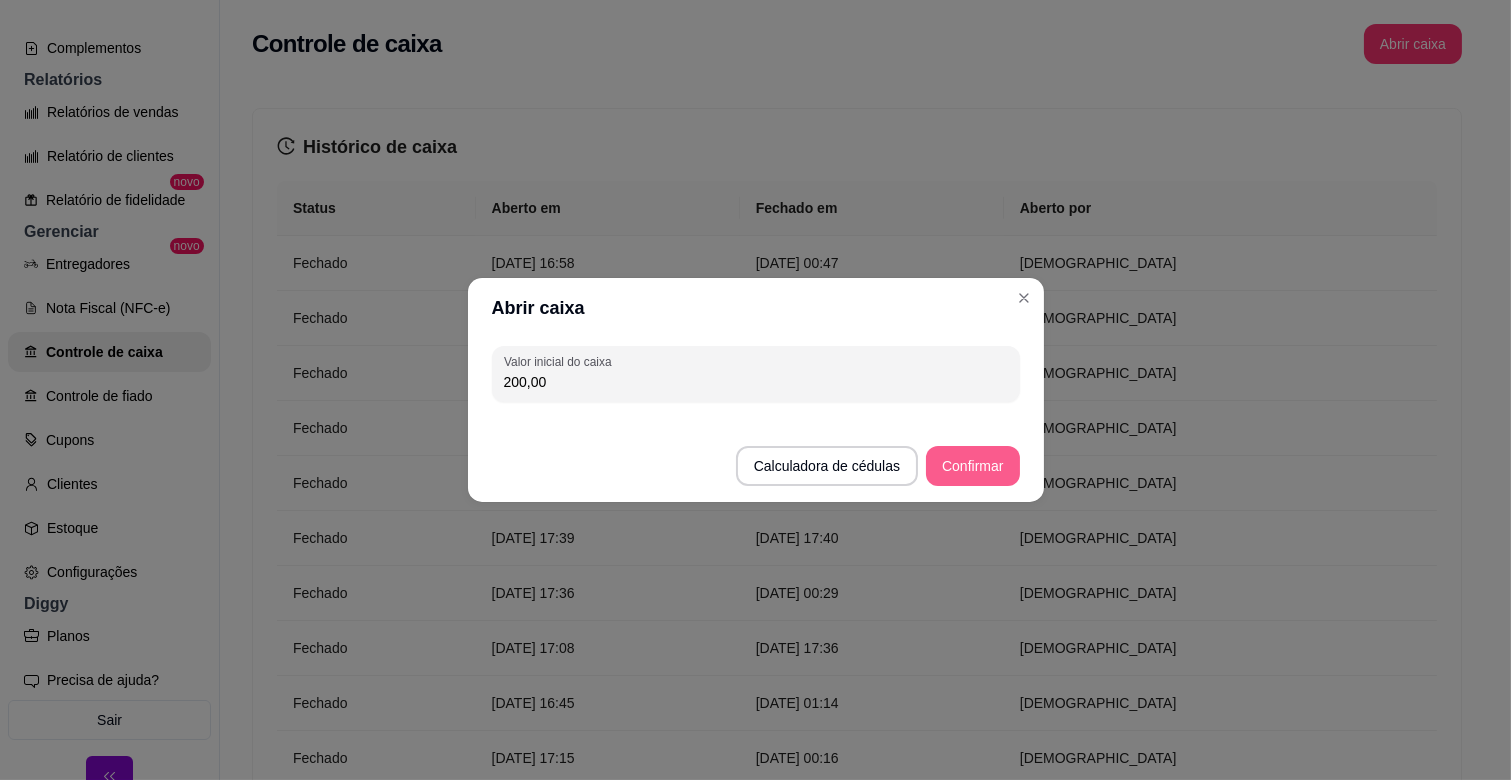 type on "200,00" 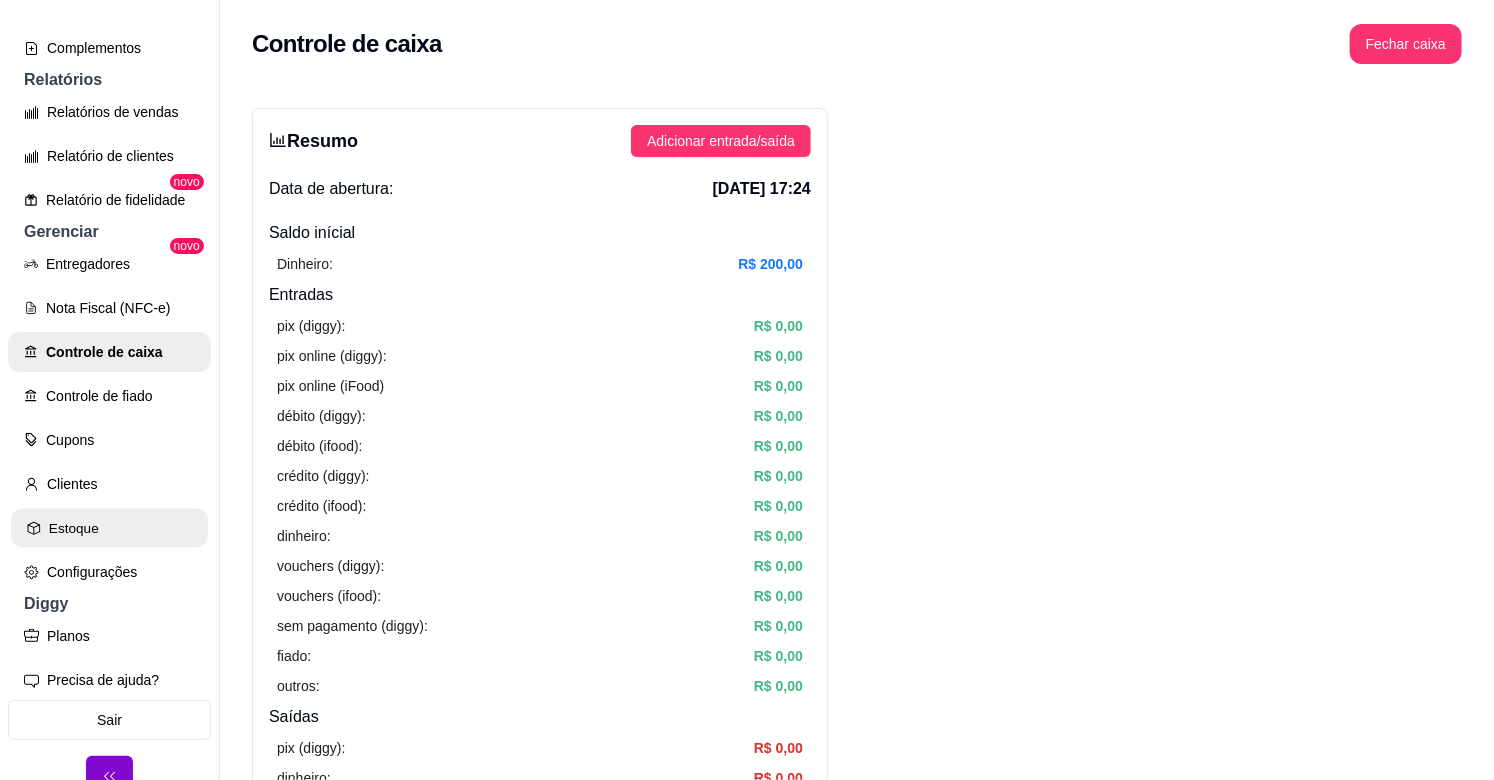 click on "Estoque" at bounding box center (109, 528) 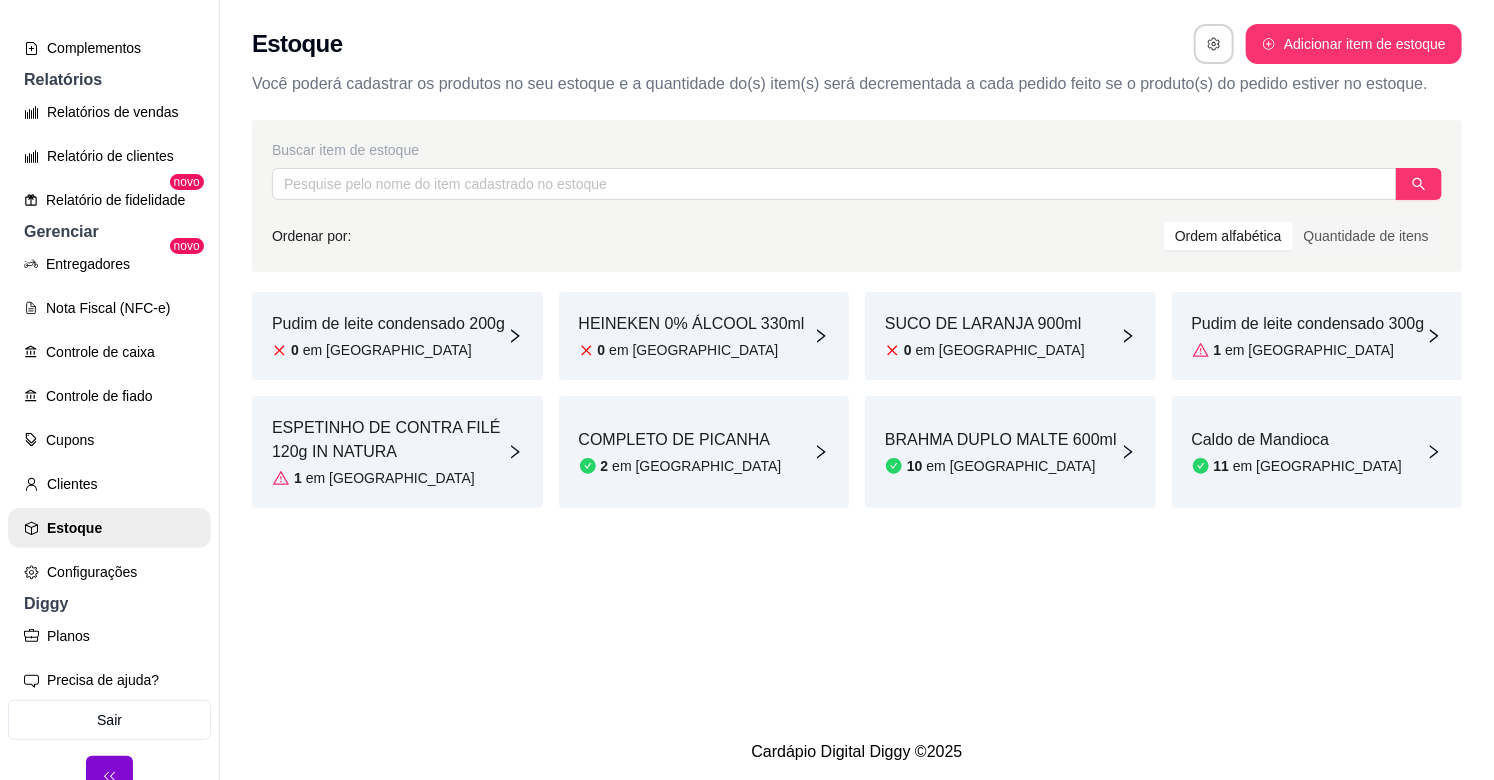 click on "Pudim de leite condensado  200g" at bounding box center [388, 324] 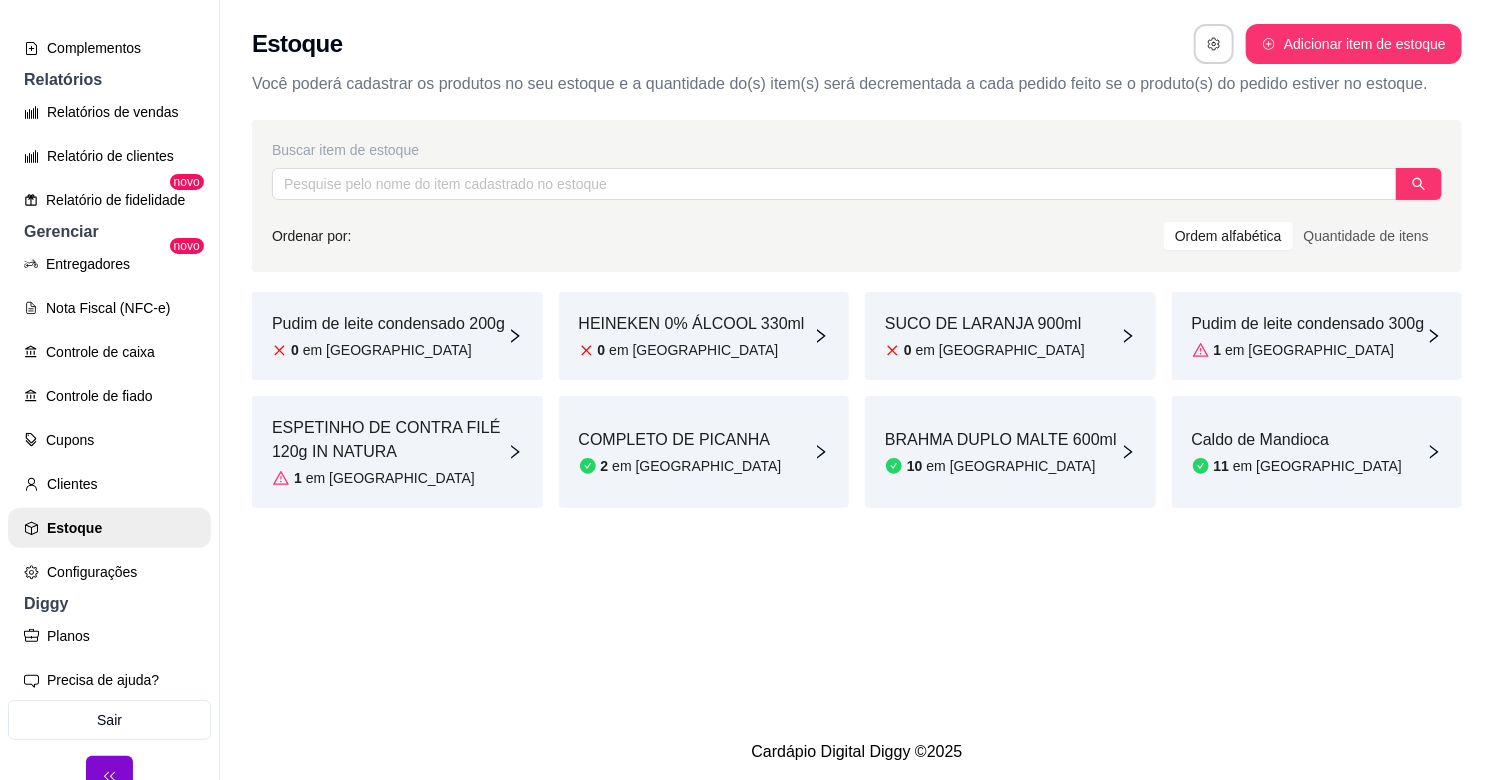 click on "Pudim de leite condensado  200g" at bounding box center [388, 324] 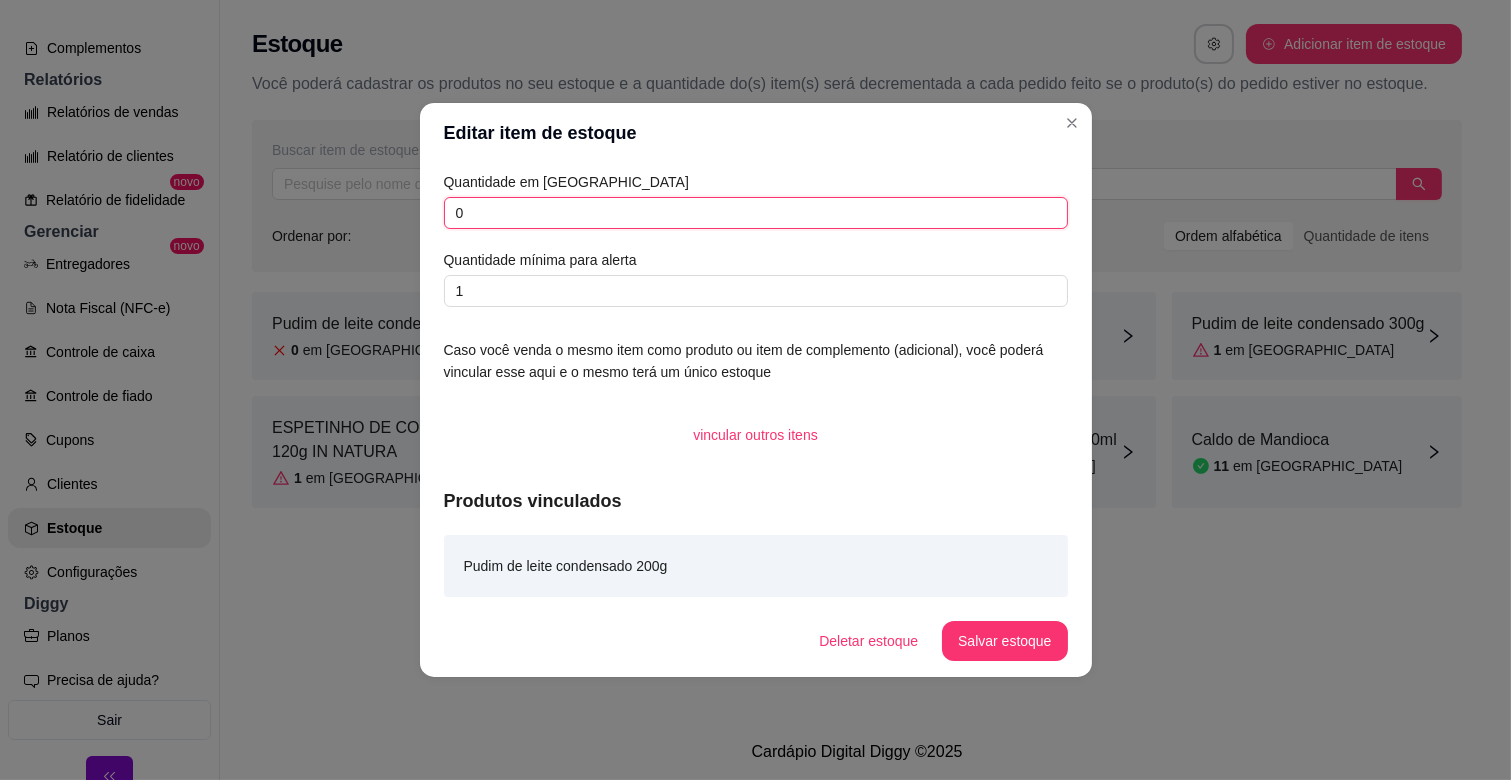 click on "0" at bounding box center (756, 213) 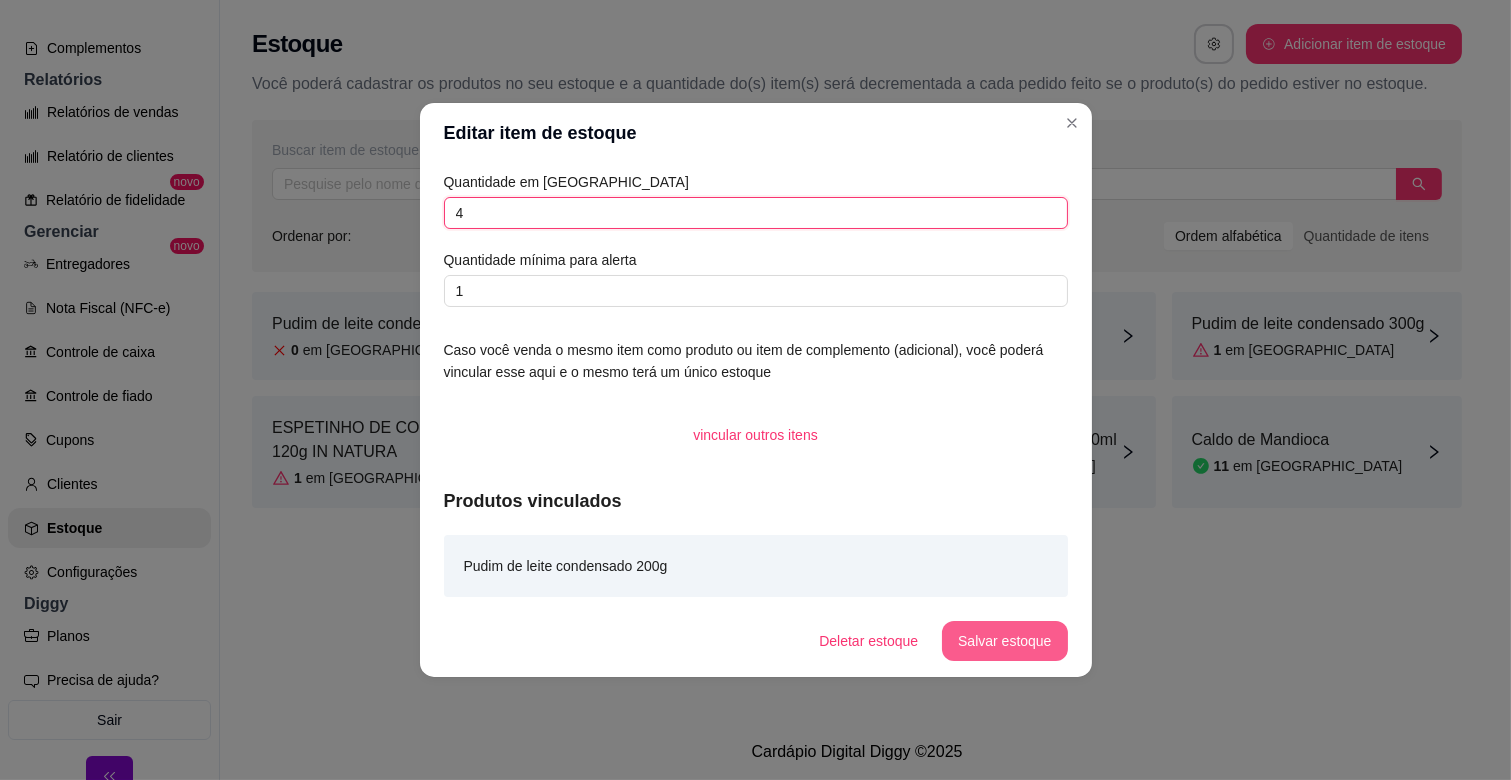 type on "4" 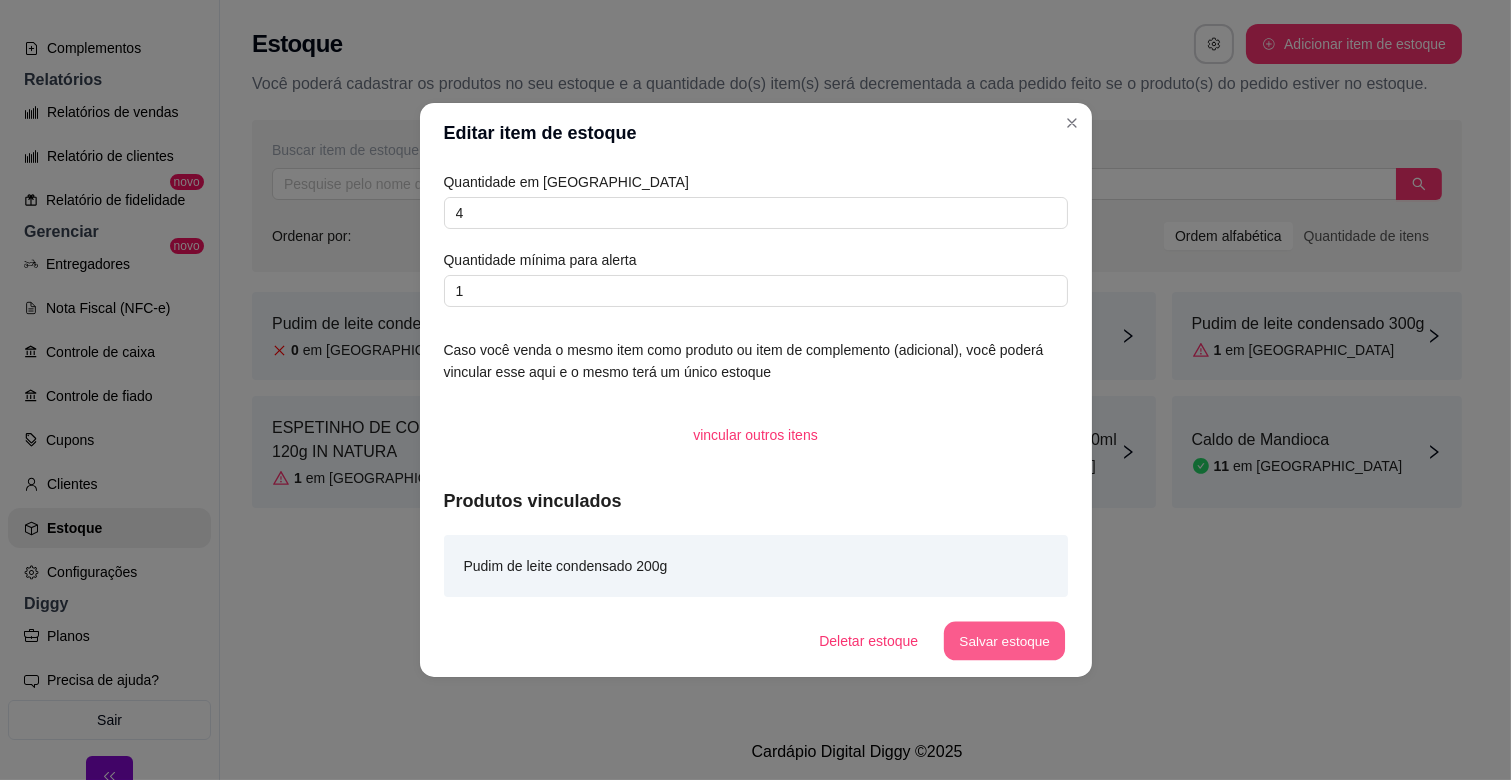 click on "Salvar estoque" at bounding box center [1005, 641] 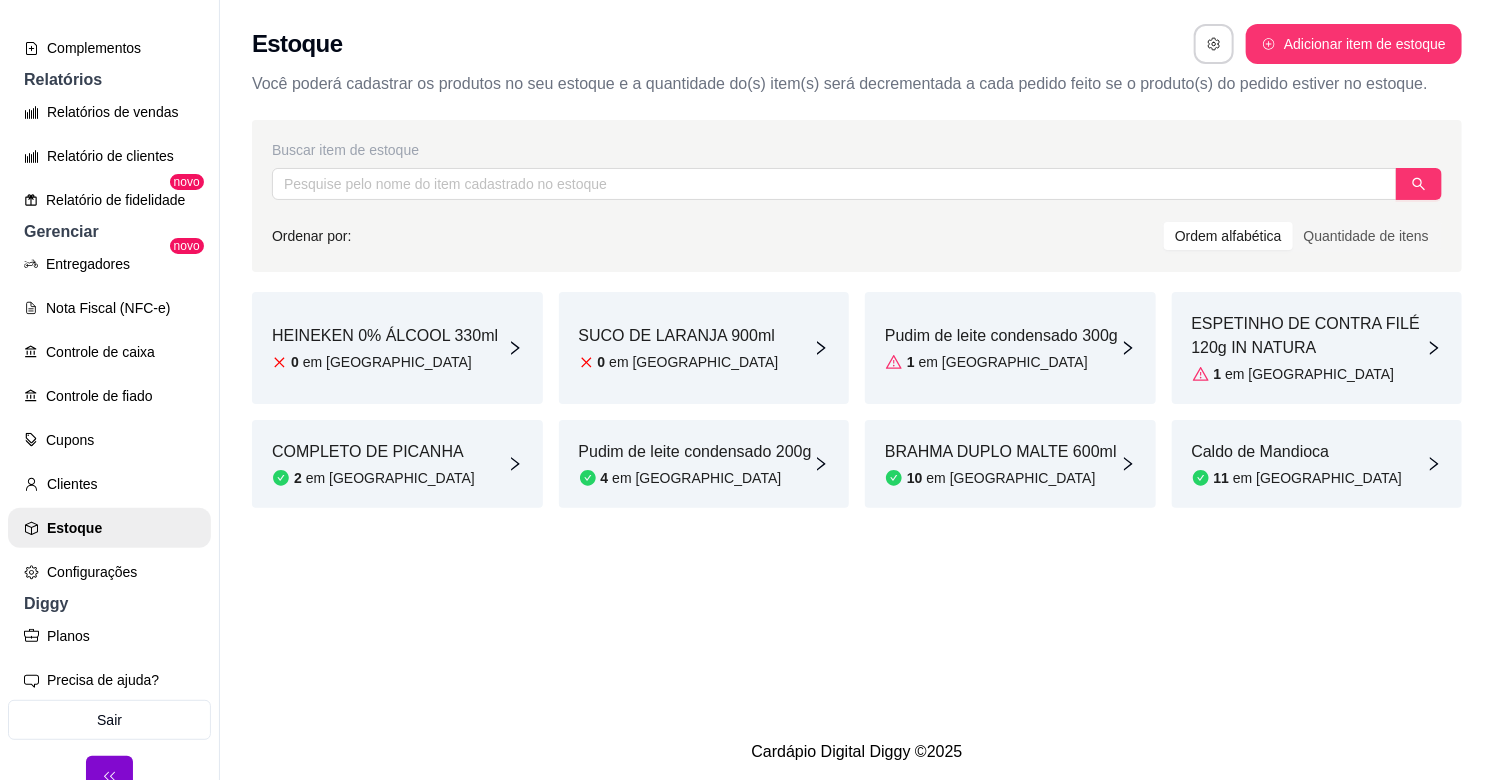 click on "em [GEOGRAPHIC_DATA]" at bounding box center (693, 362) 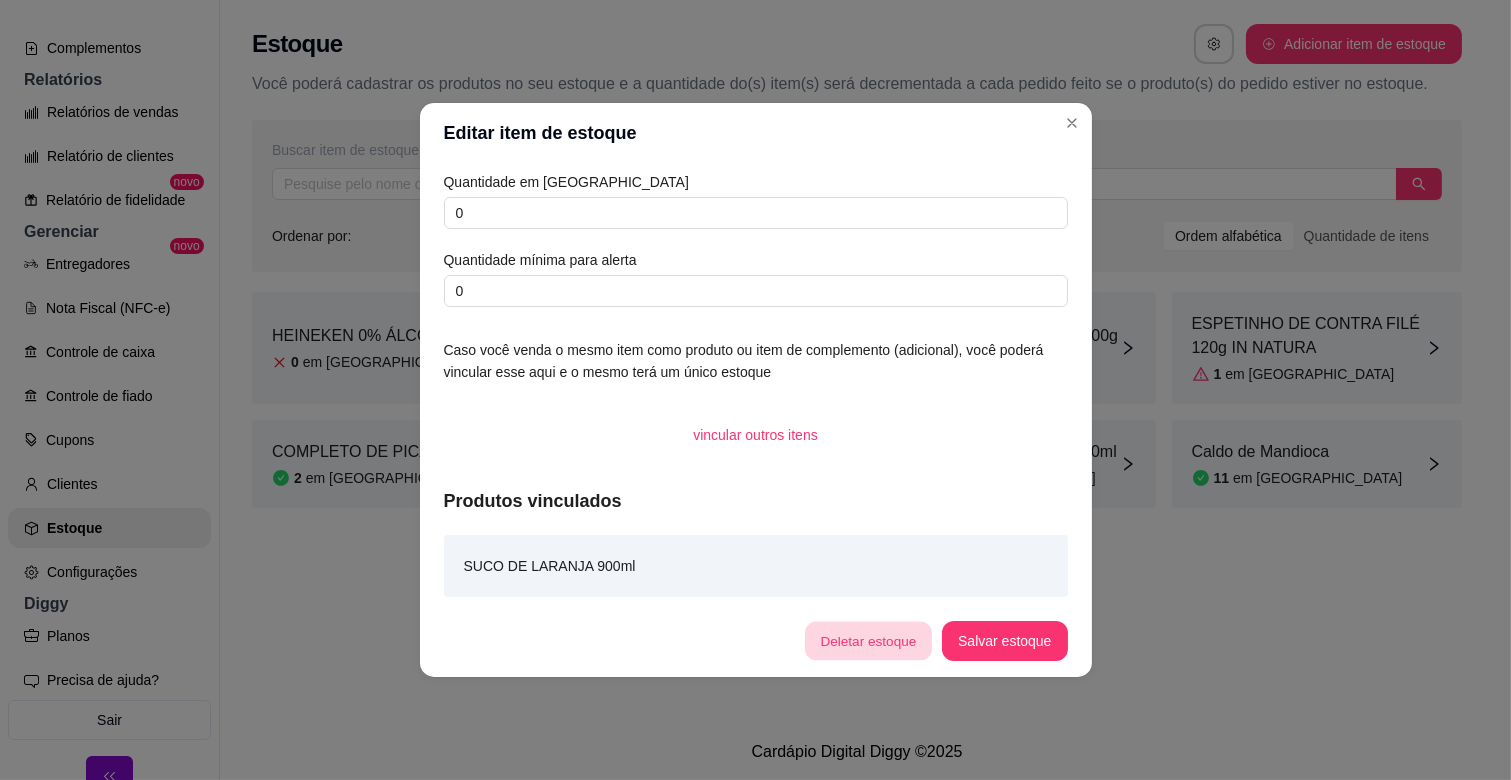 click on "Deletar estoque" at bounding box center [868, 641] 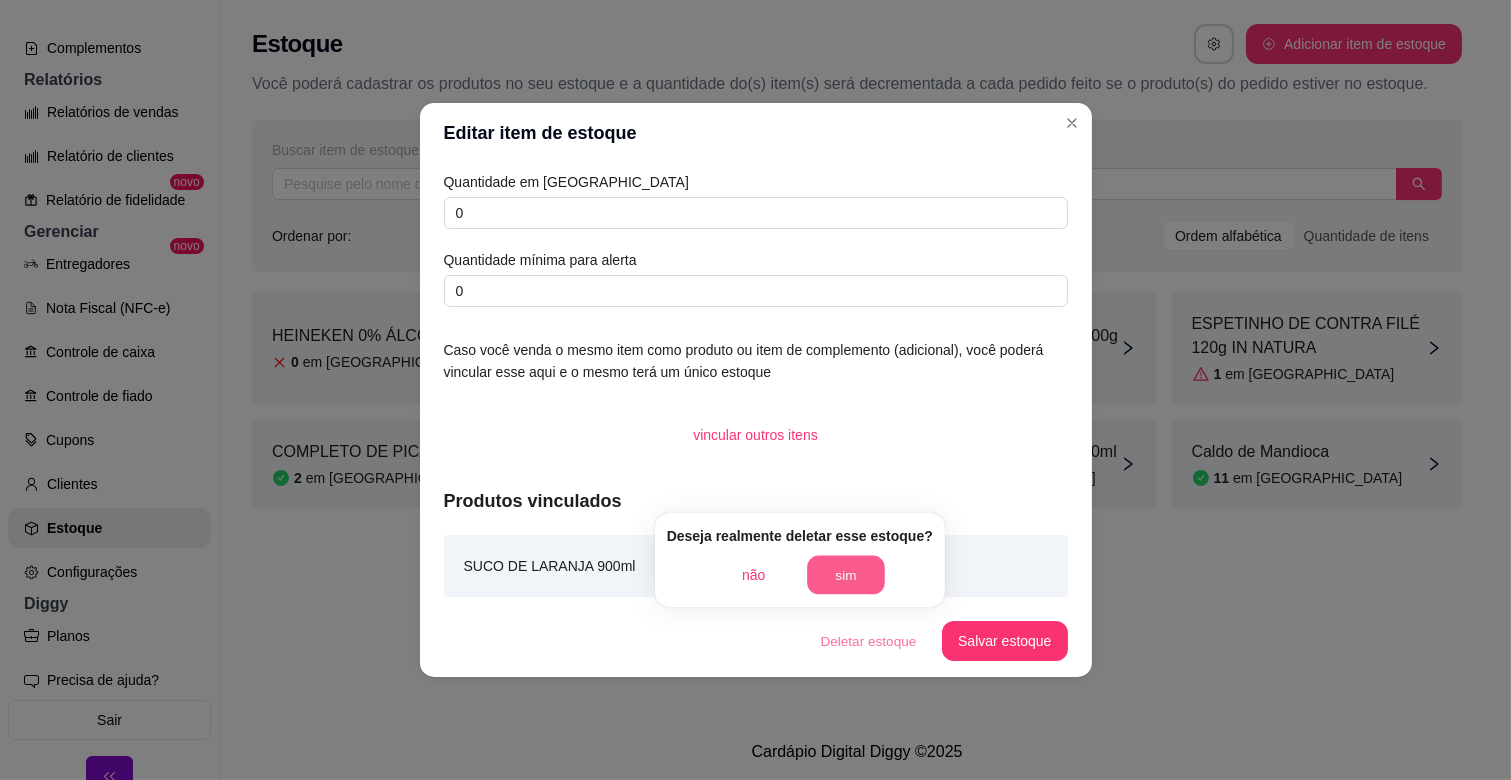 click on "sim" at bounding box center (846, 575) 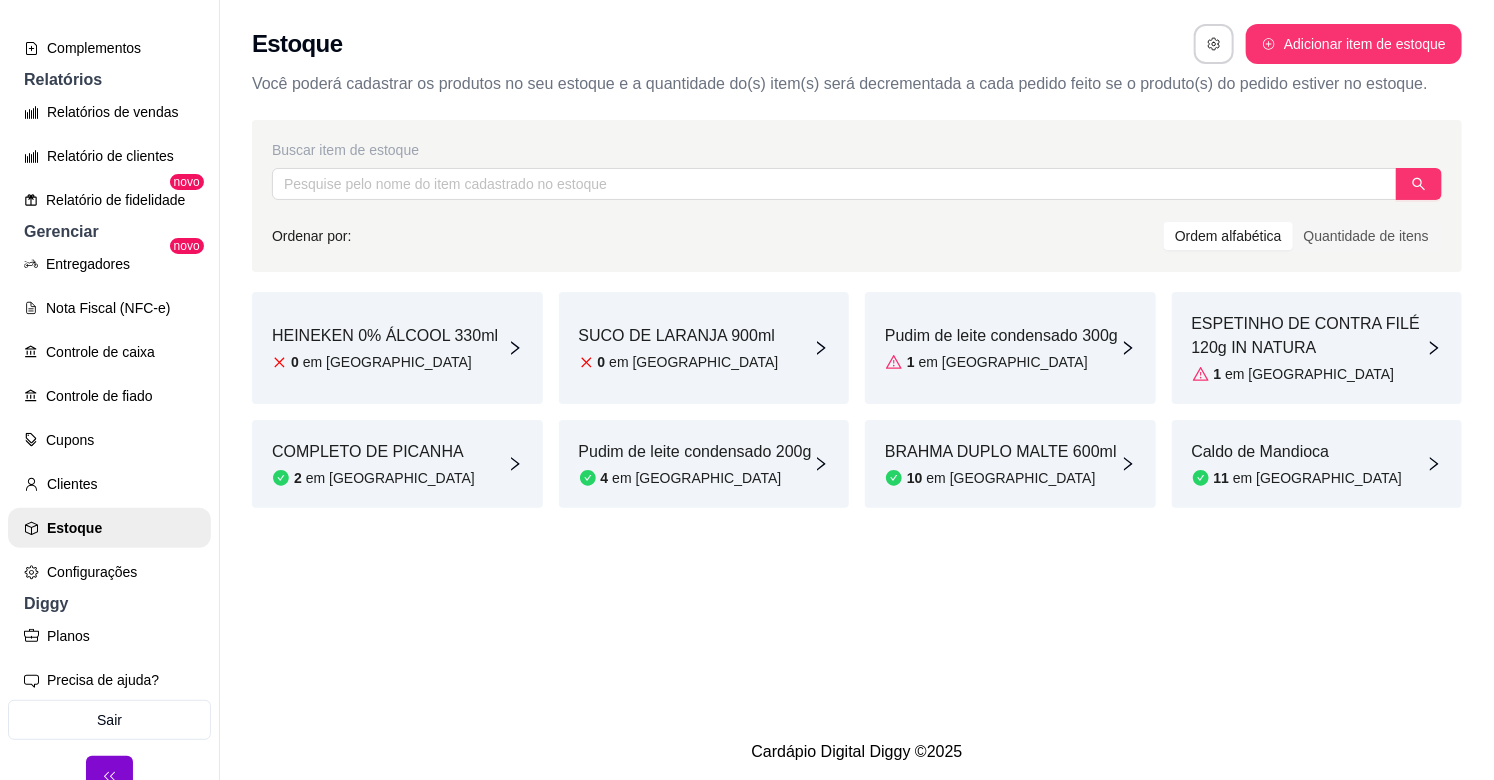 click on "Estoque Adicionar item de estoque Você poderá cadastrar os produtos no seu estoque e a quantidade do(s) item(s) será decrementada a cada pedido feito se o produto(s) do pedido estiver no estoque. Buscar item de estoque Ordenar por: Ordem alfabética Quantidade de itens HEINEKEN 0% ÁLCOOL 330ml 0 em estoque SUCO DE LARANJA 900ml  0 em estoque Pudim de leite condensado 300g 1 em estoque ESPETINHO DE CONTRA FILÉ 120g IN NATURA  1 em estoque COMPLETO DE PICANHA  2 em estoque Pudim de leite condensado  200g 4 em estoque BRAHMA DUPLO MALTE 600ml 10 em estoque Caldo de Mandioca  11 em estoque" at bounding box center (857, 362) 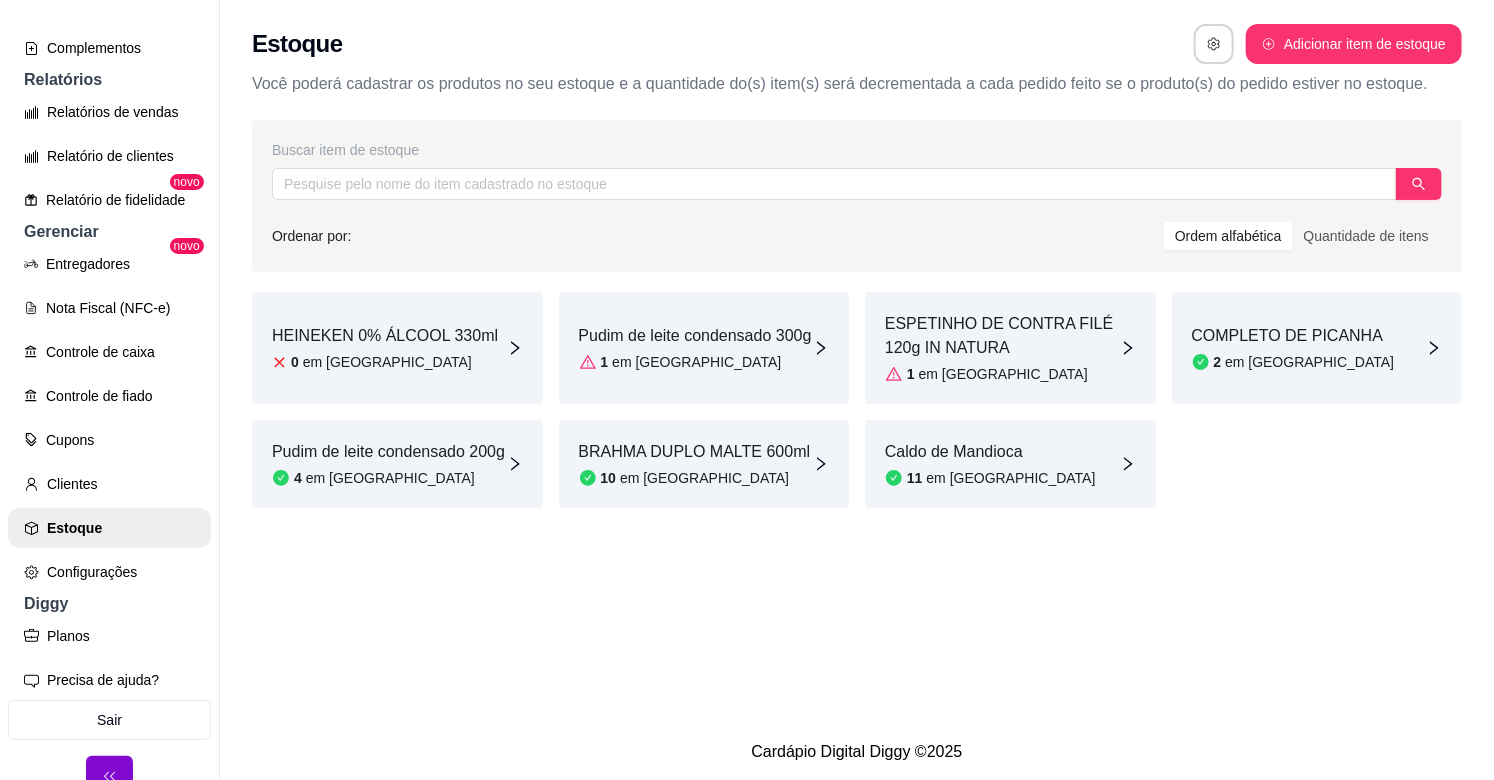 click on "Pudim de leite condensado 300g" at bounding box center [695, 336] 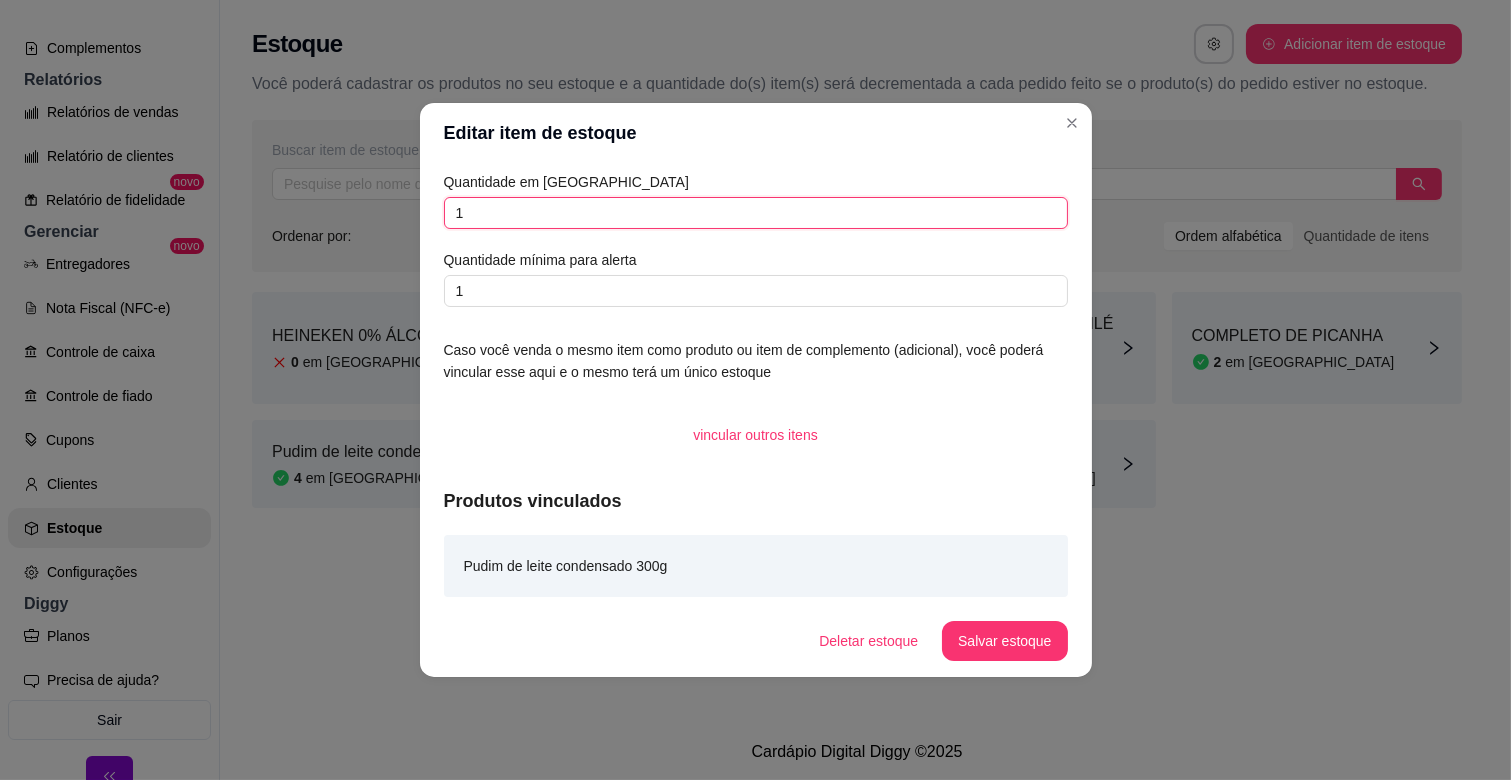 click on "1" at bounding box center (756, 213) 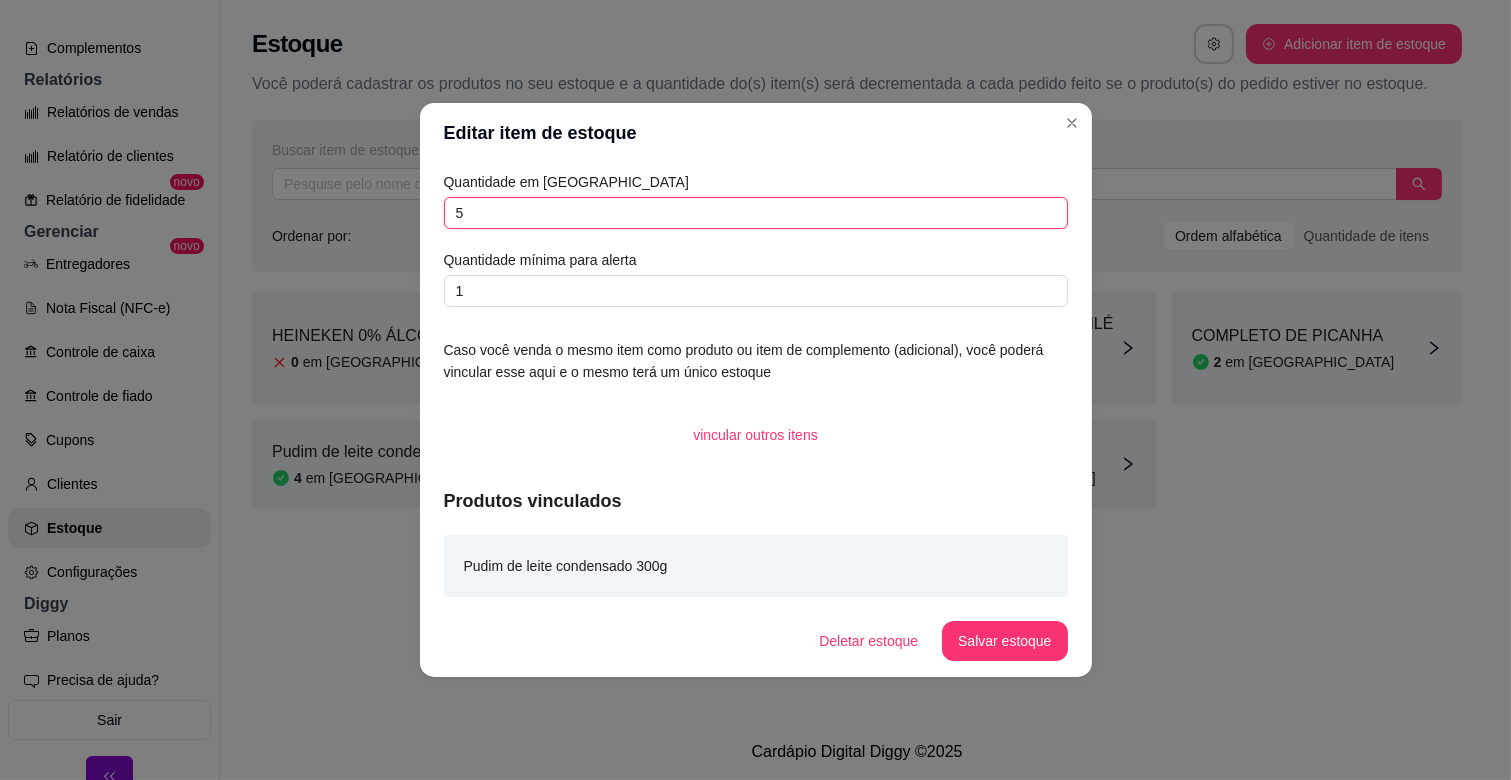 type on "5" 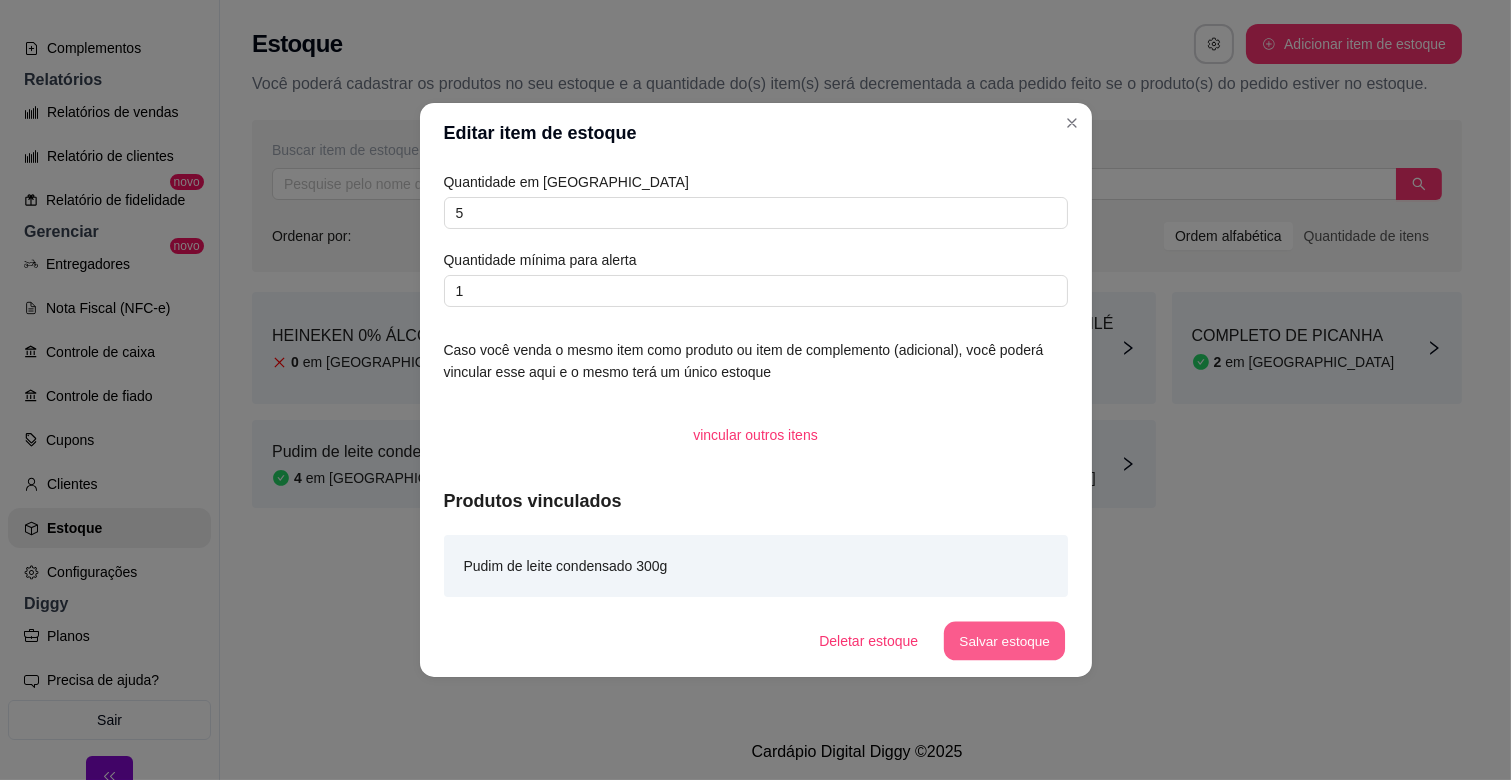 click on "Salvar estoque" at bounding box center (1005, 641) 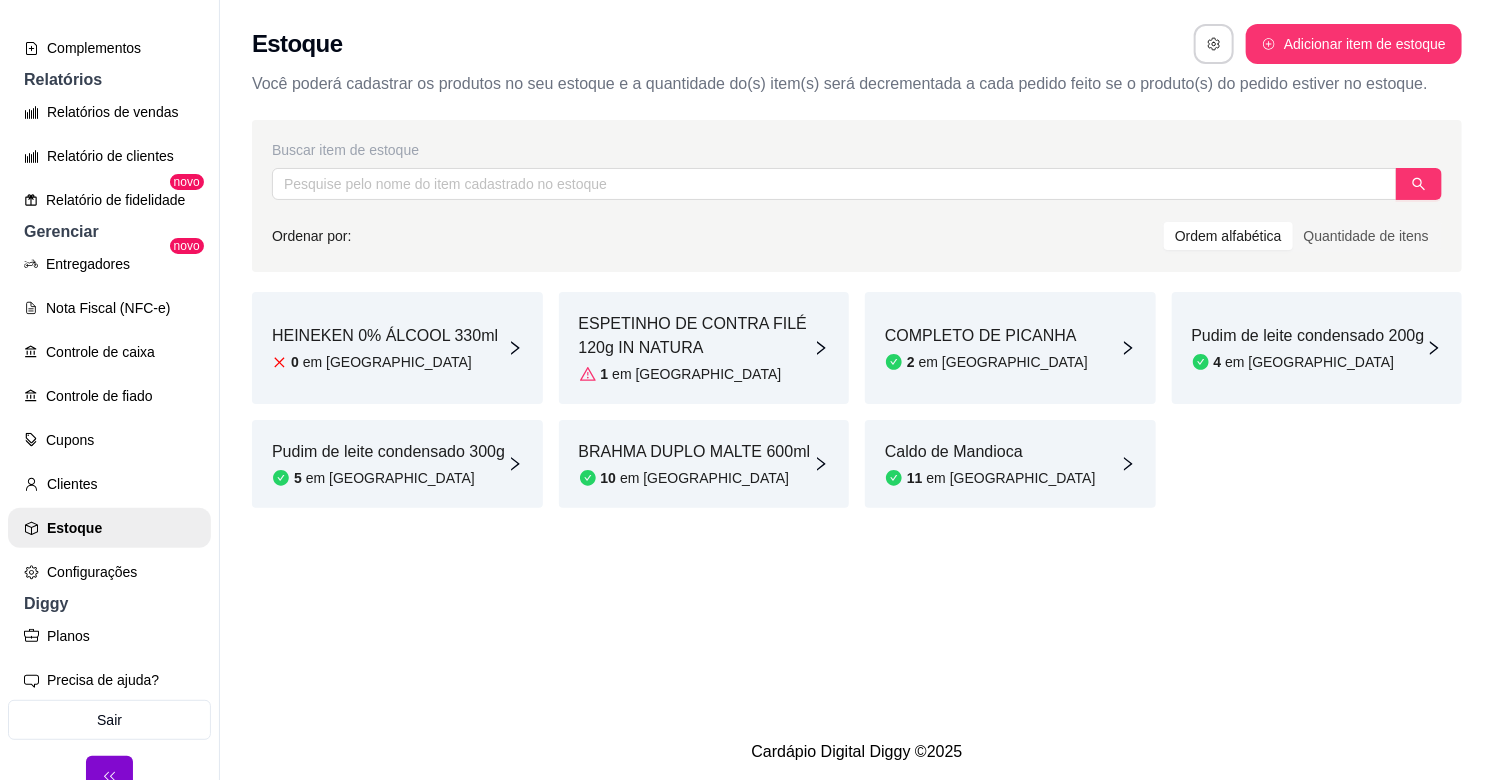click on "2 em [GEOGRAPHIC_DATA]" at bounding box center [986, 362] 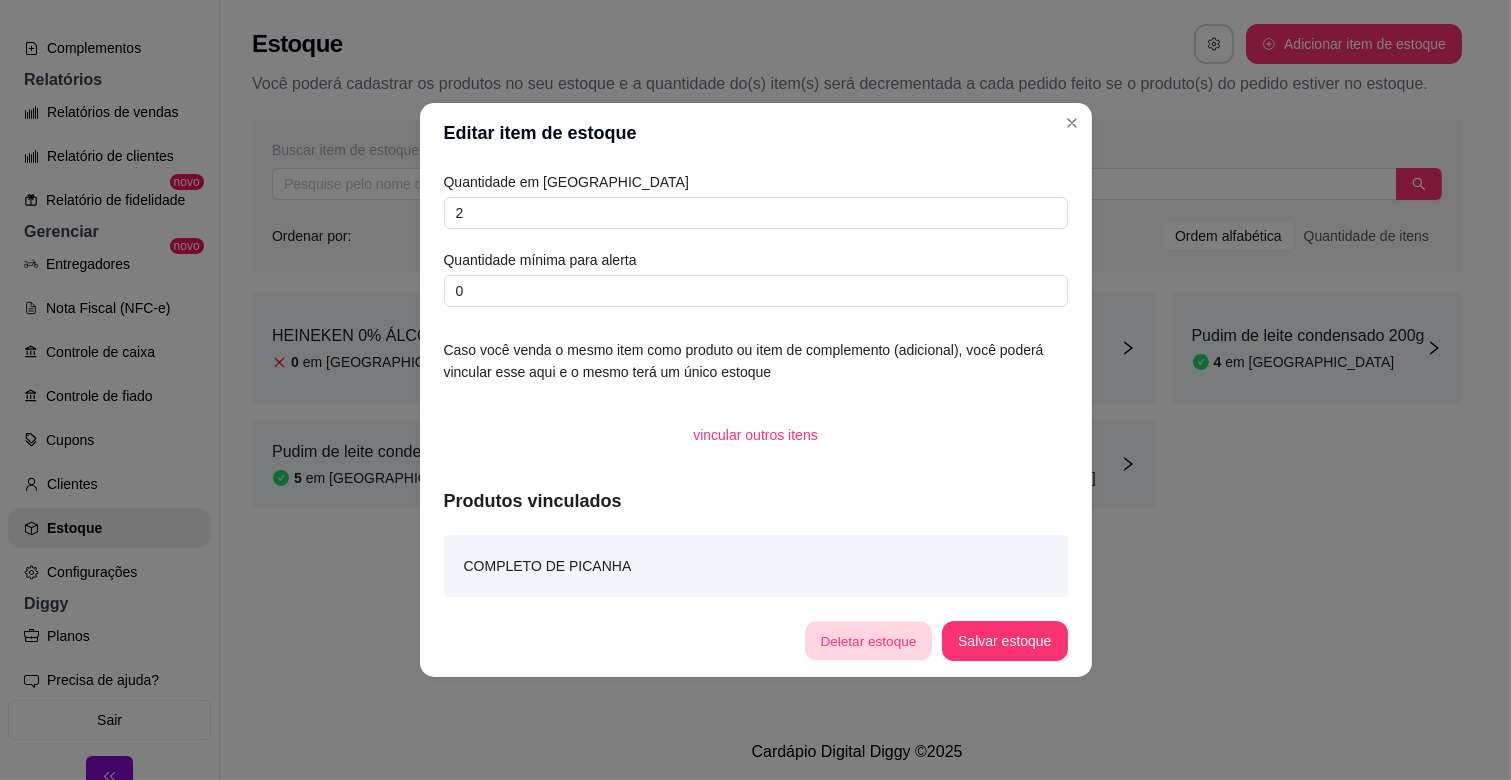 click on "Deletar estoque" at bounding box center (868, 641) 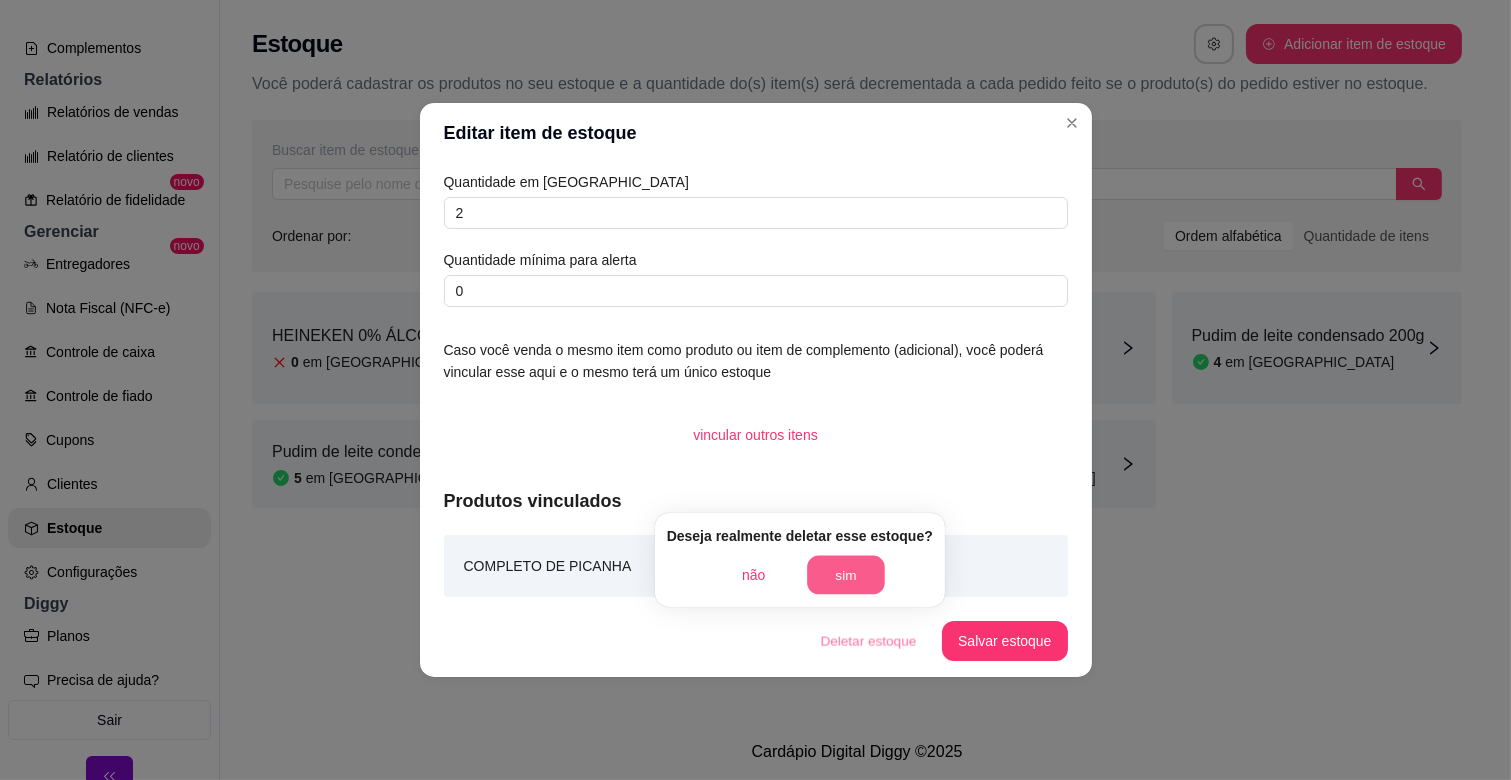 click on "sim" at bounding box center [846, 575] 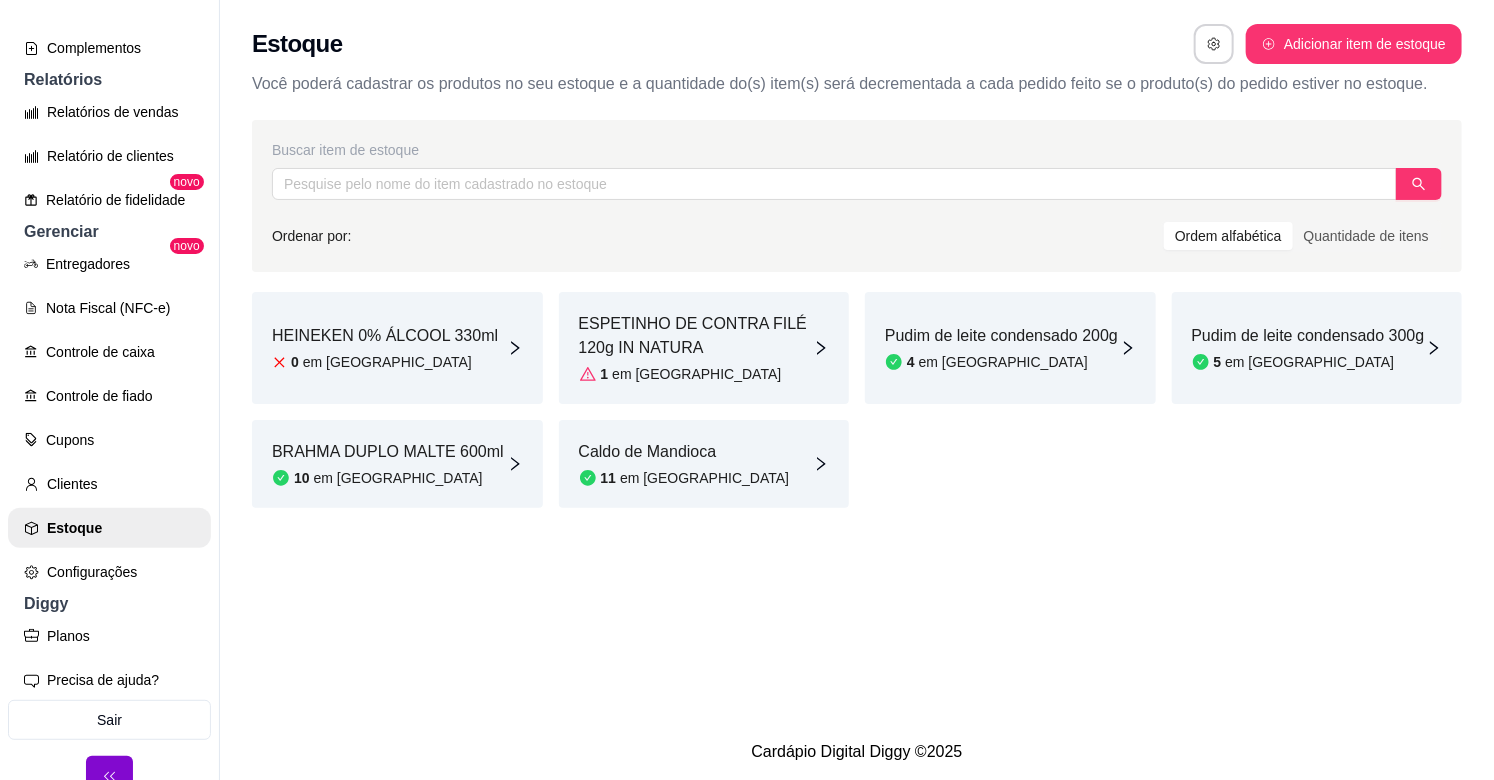 click on "Caldo de Mandioca  11 em [GEOGRAPHIC_DATA]" at bounding box center (704, 464) 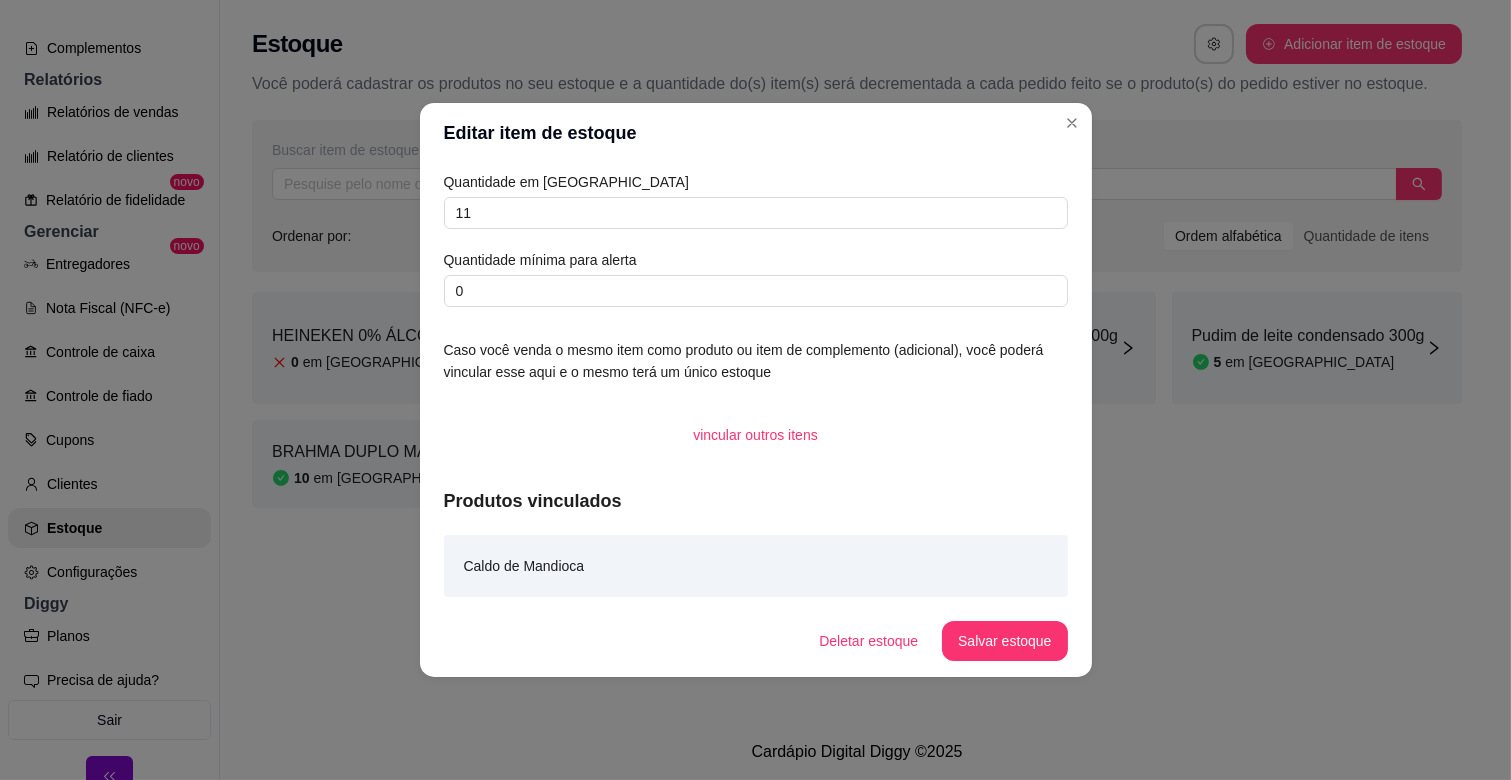 click on "Deletar estoque" at bounding box center [868, 641] 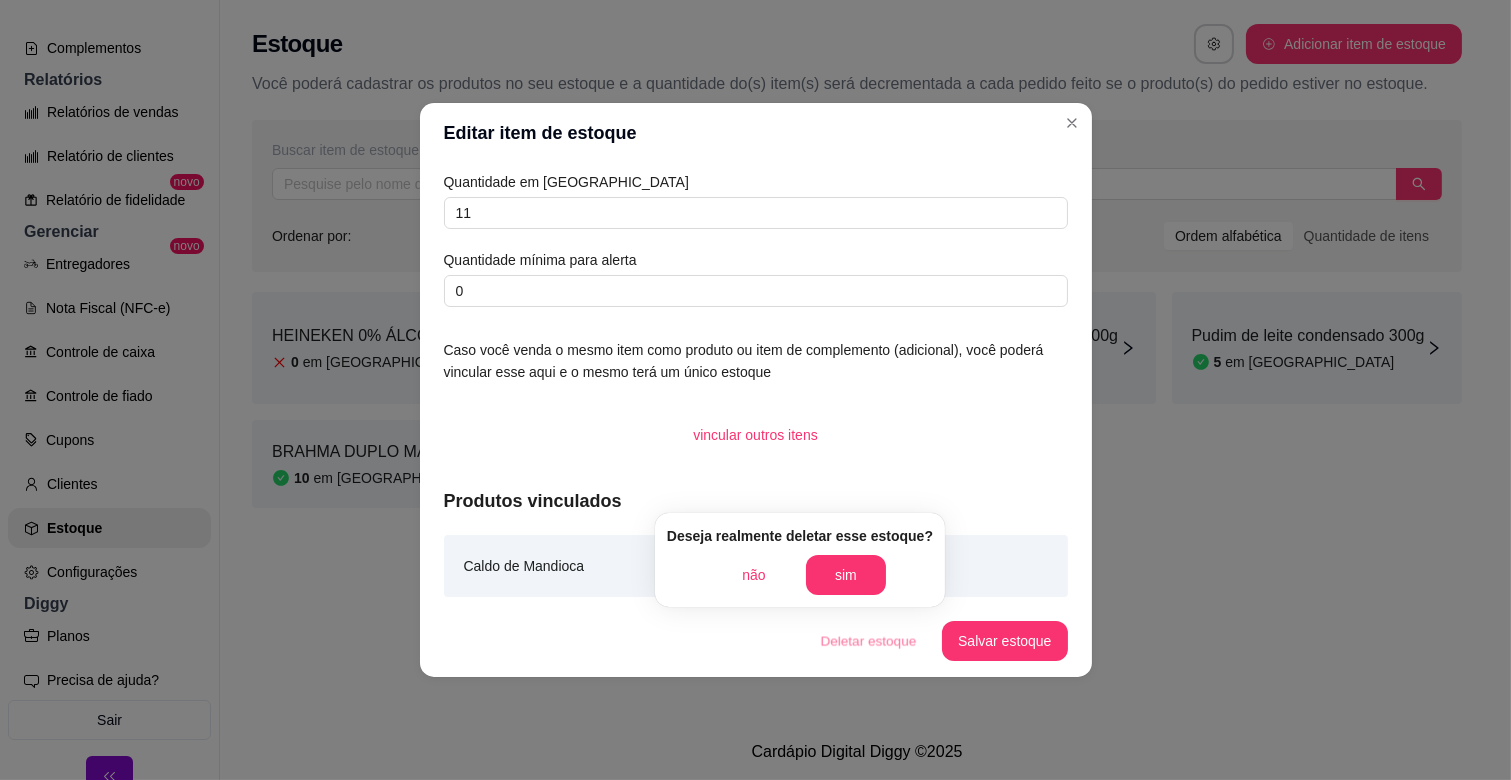 click on "sim" at bounding box center [846, 575] 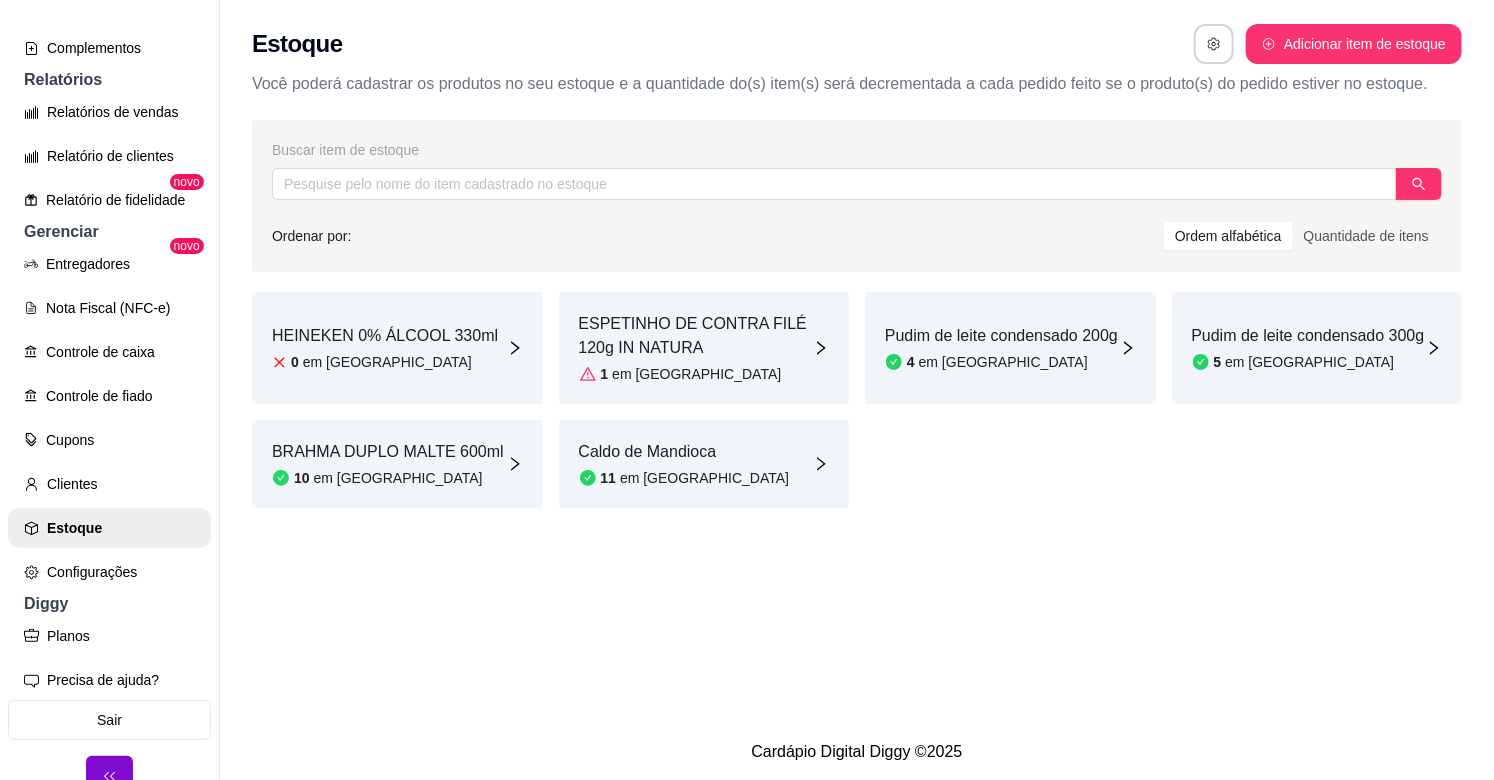 click on "Estoque Adicionar item de estoque Você poderá cadastrar os produtos no seu estoque e a quantidade do(s) item(s) será decrementada a cada pedido feito se o produto(s) do pedido estiver no estoque. Buscar item de estoque Ordenar por: Ordem alfabética Quantidade de itens HEINEKEN 0% ÁLCOOL 330ml 0 em estoque ESPETINHO DE CONTRA FILÉ 120g IN NATURA  1 em estoque Pudim de leite condensado  200g 4 em estoque Pudim de leite condensado 300g 5 em estoque BRAHMA DUPLO MALTE 600ml 10 em estoque Caldo de Mandioca  11 em [GEOGRAPHIC_DATA]" at bounding box center (857, 362) 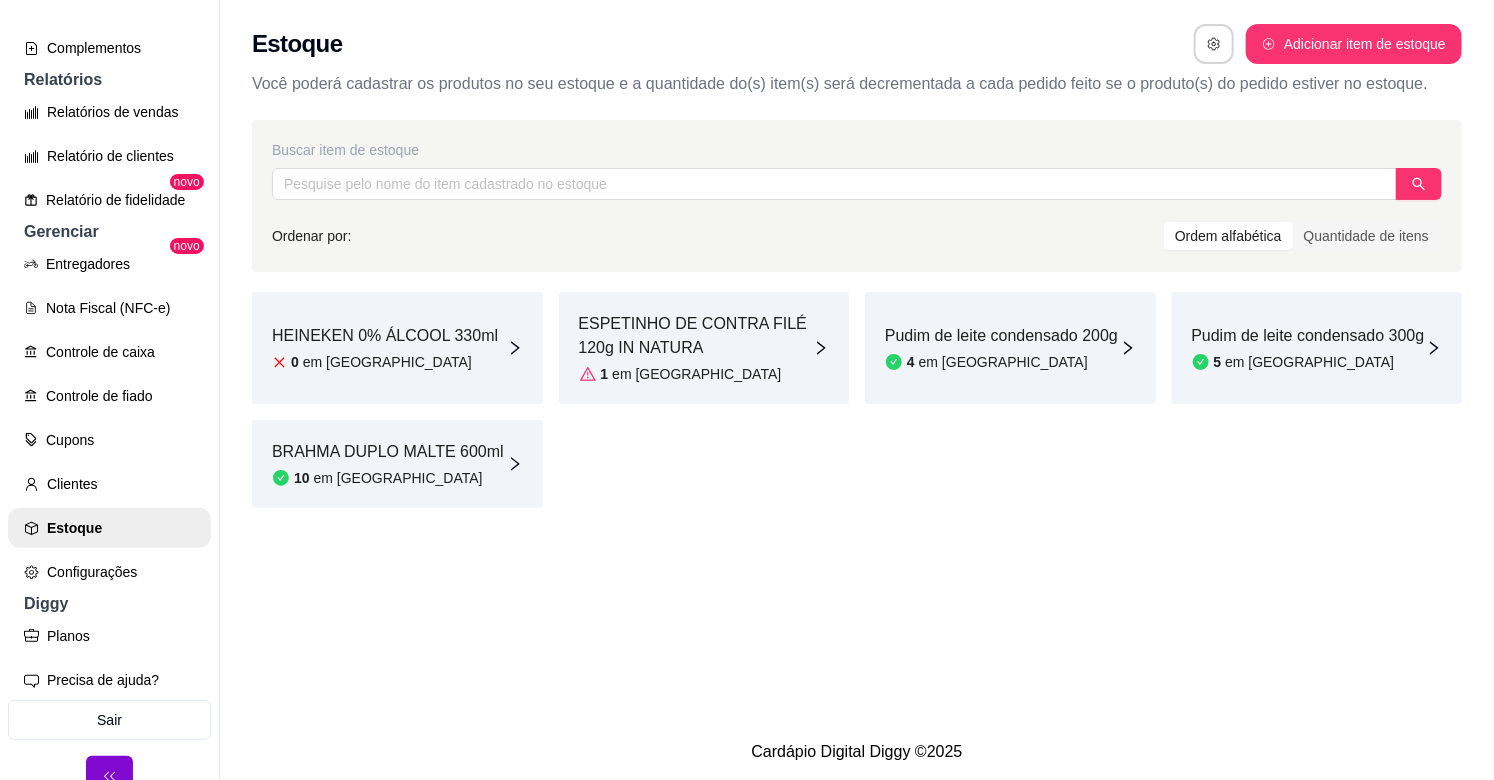 click on "ESPETINHO DE CONTRA FILÉ 120g IN NATURA" at bounding box center (696, 336) 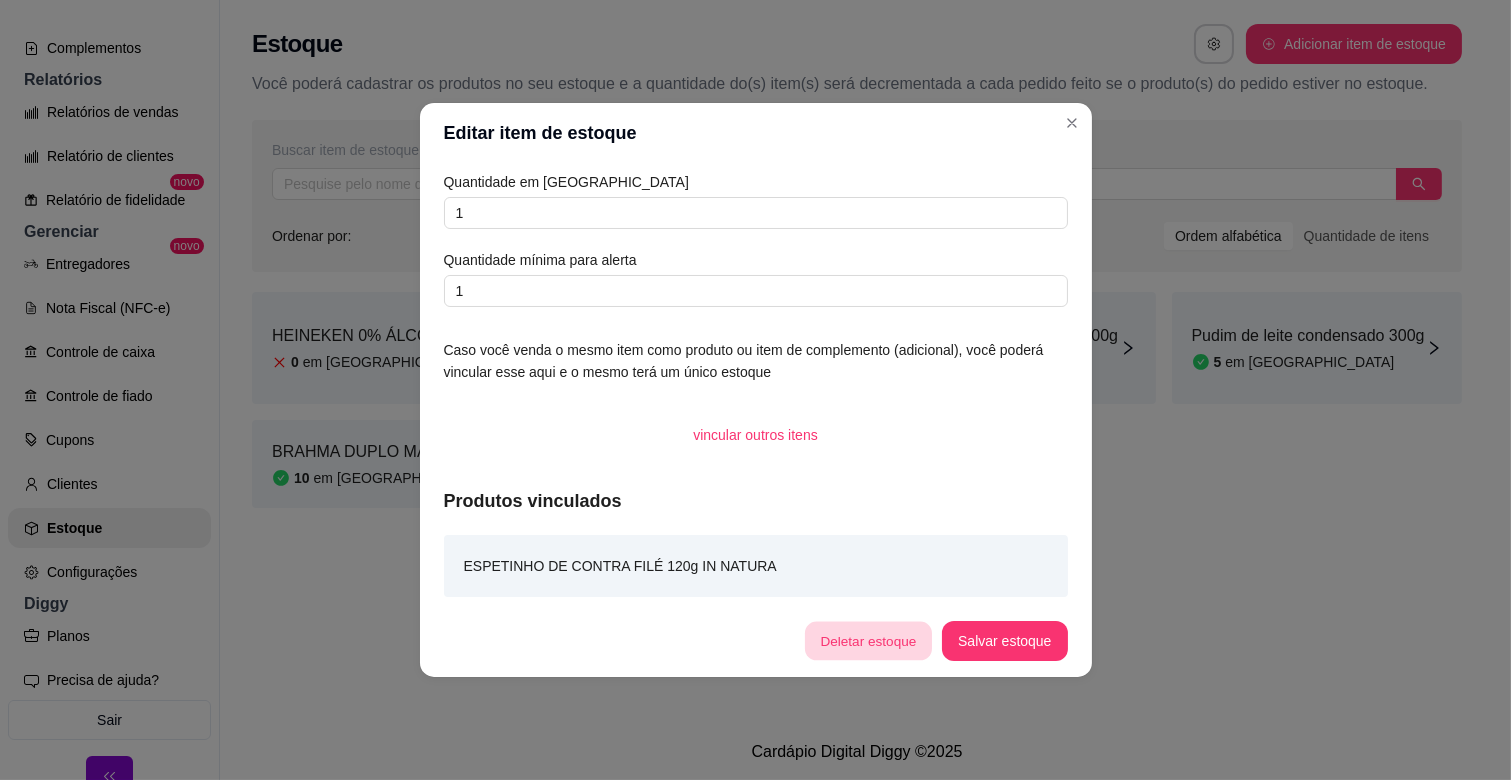 click on "Deletar estoque" at bounding box center [868, 641] 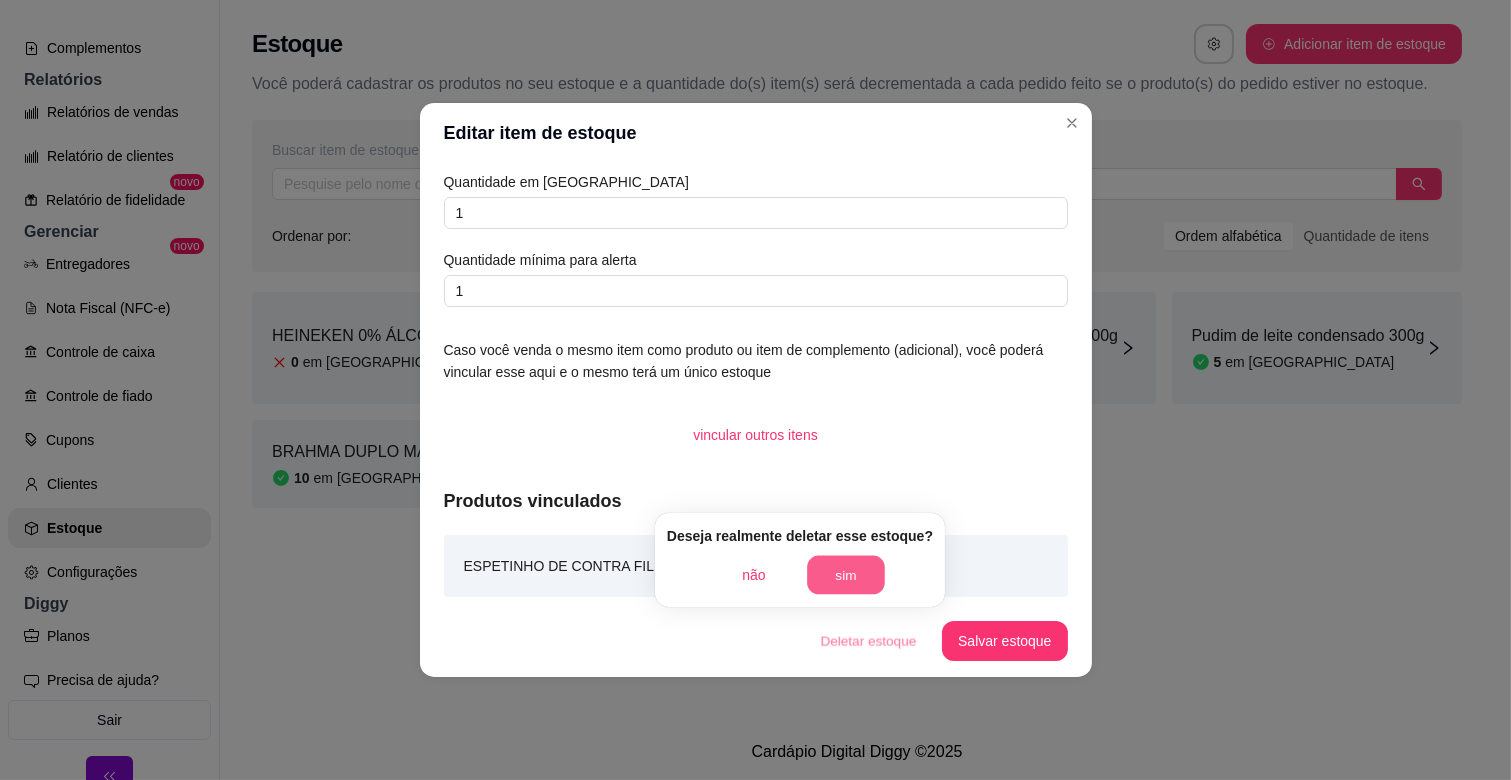 click on "sim" at bounding box center [846, 575] 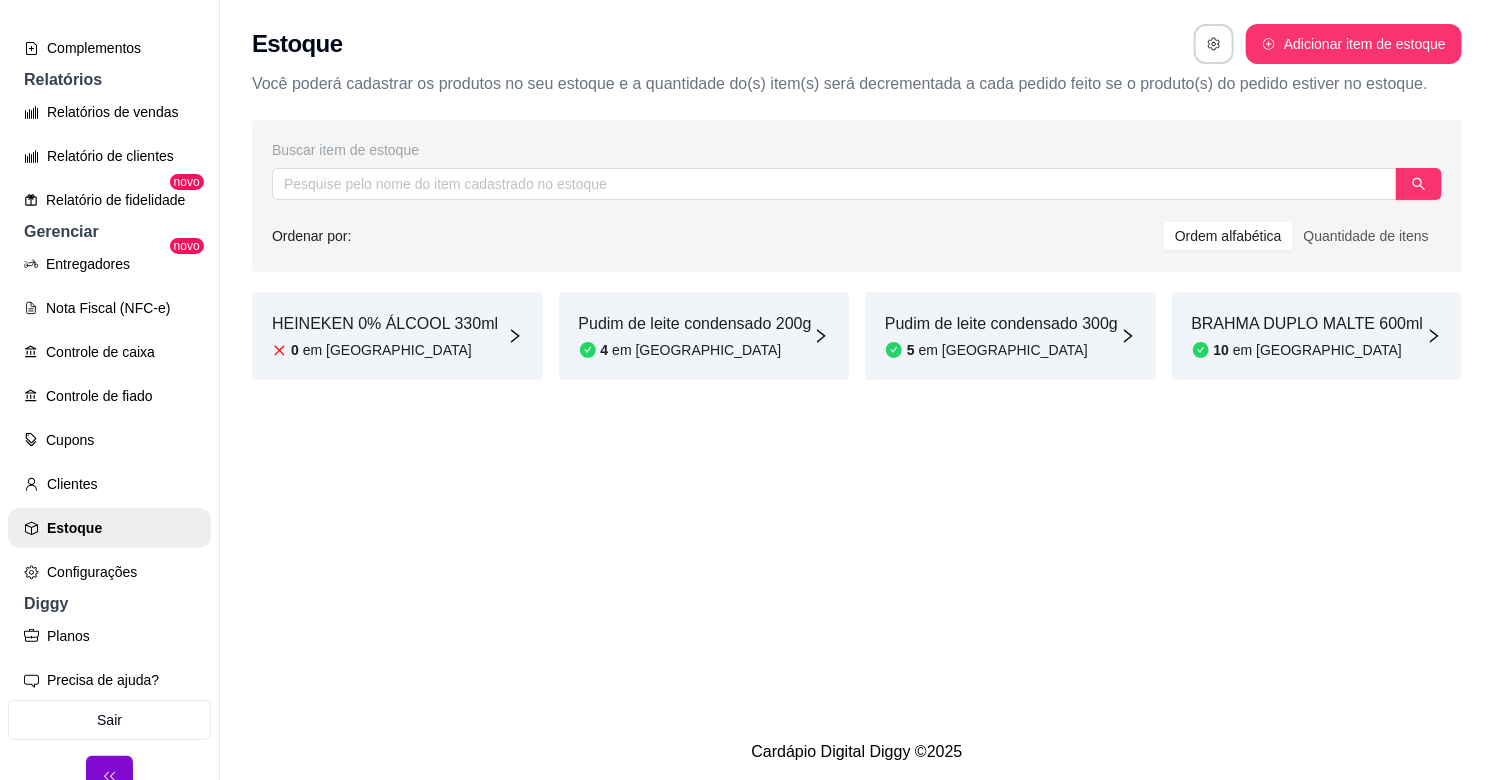 click on "em [GEOGRAPHIC_DATA]" at bounding box center (1317, 350) 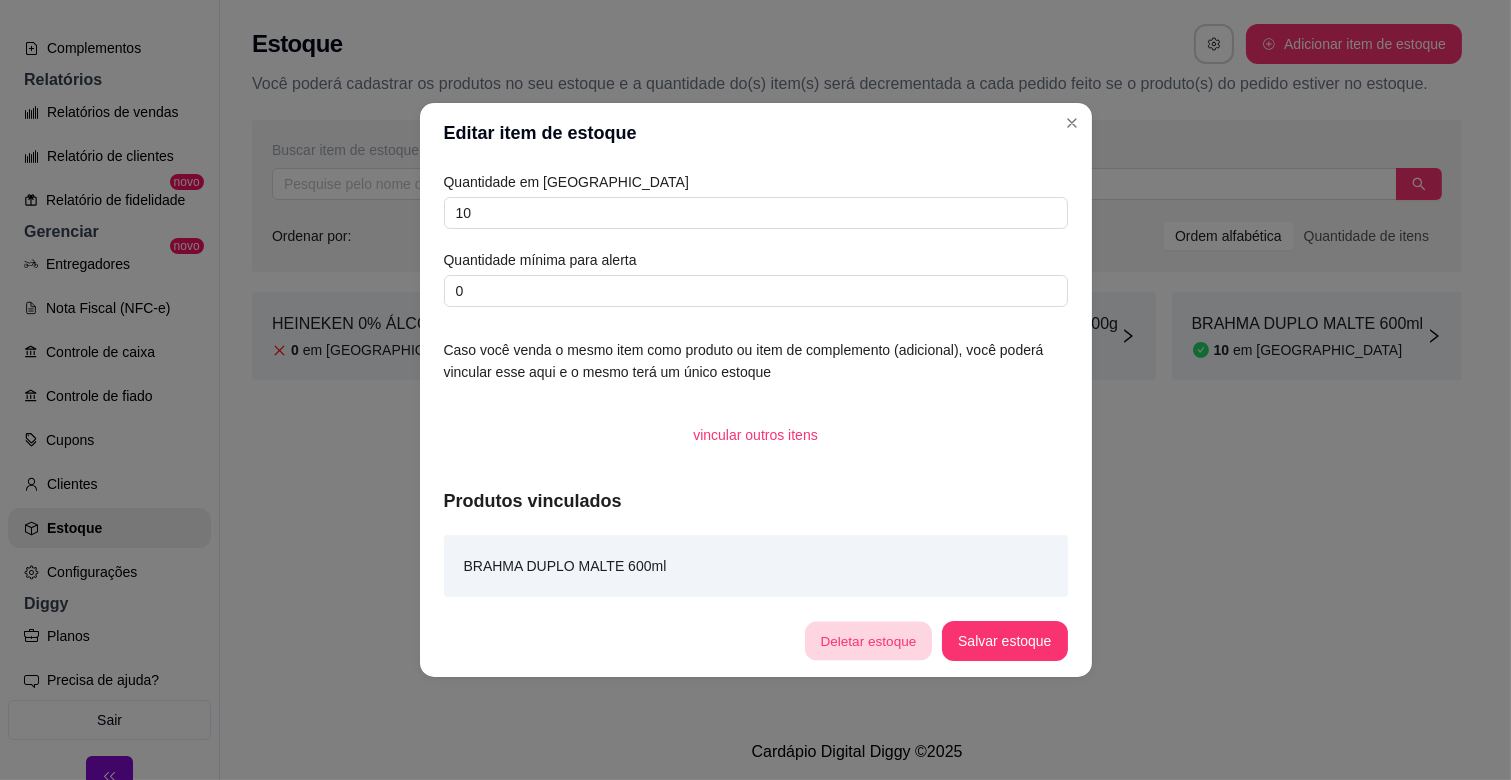 click on "Deletar estoque" at bounding box center [868, 641] 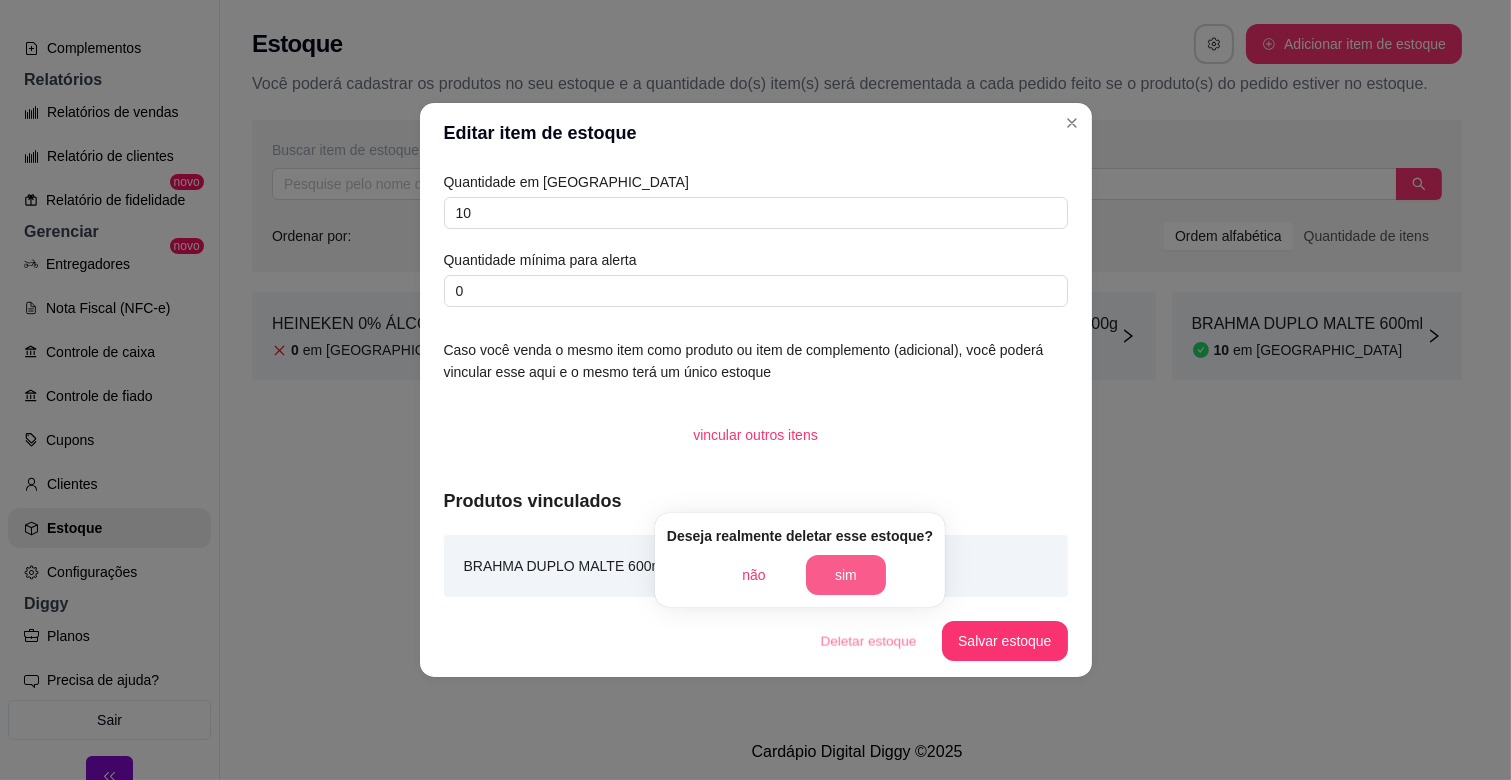 click on "sim" at bounding box center (846, 575) 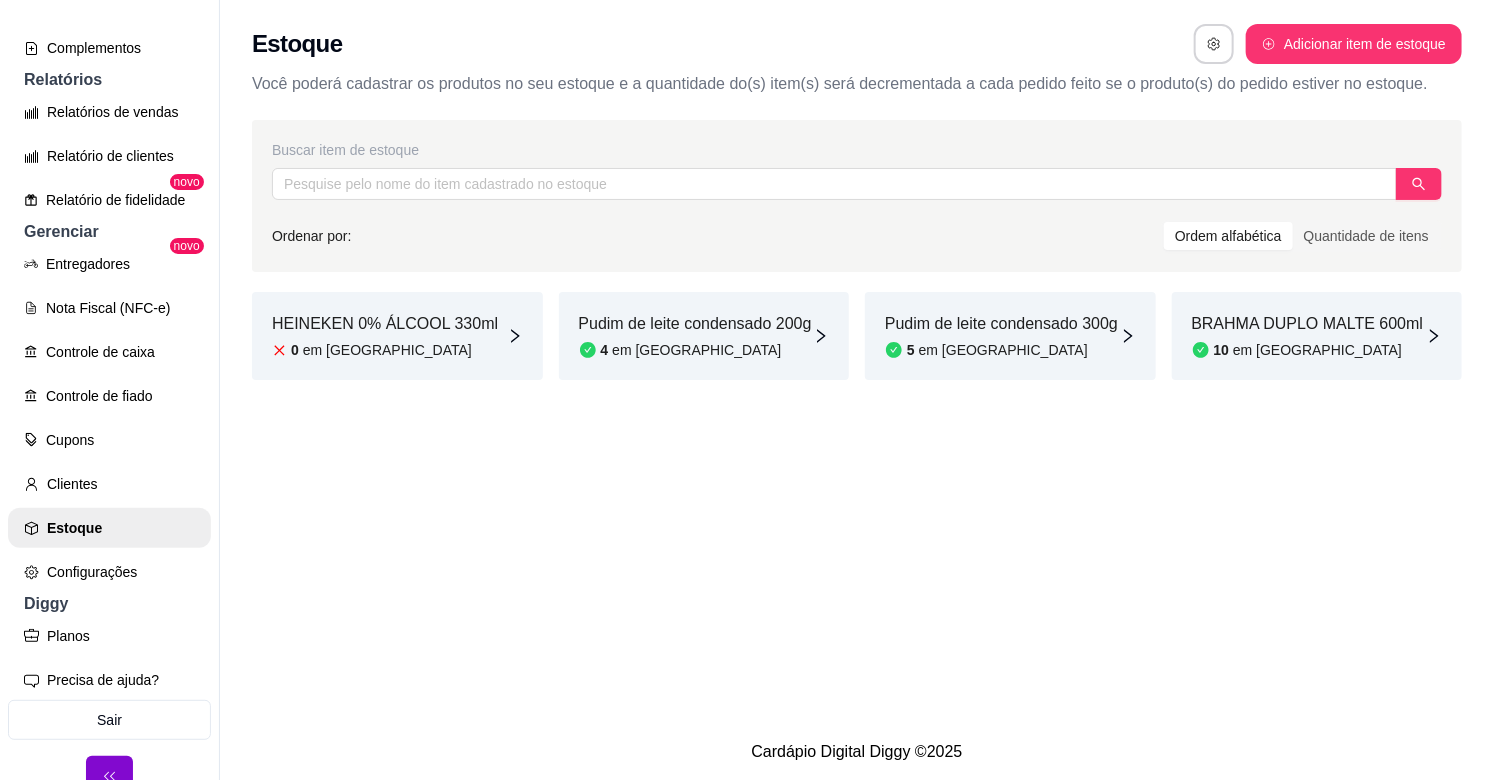 click on "Estoque Adicionar item de estoque Você poderá cadastrar os produtos no seu estoque e a quantidade do(s) item(s) será decrementada a cada pedido feito se o produto(s) do pedido estiver no estoque. Buscar item de estoque Ordenar por: Ordem alfabética Quantidade de itens HEINEKEN 0% ÁLCOOL 330ml 0 em estoque Pudim de leite condensado  200g 4 em estoque Pudim de leite condensado 300g 5 em estoque BRAHMA DUPLO MALTE 600ml 10 em [GEOGRAPHIC_DATA]" at bounding box center [857, 362] 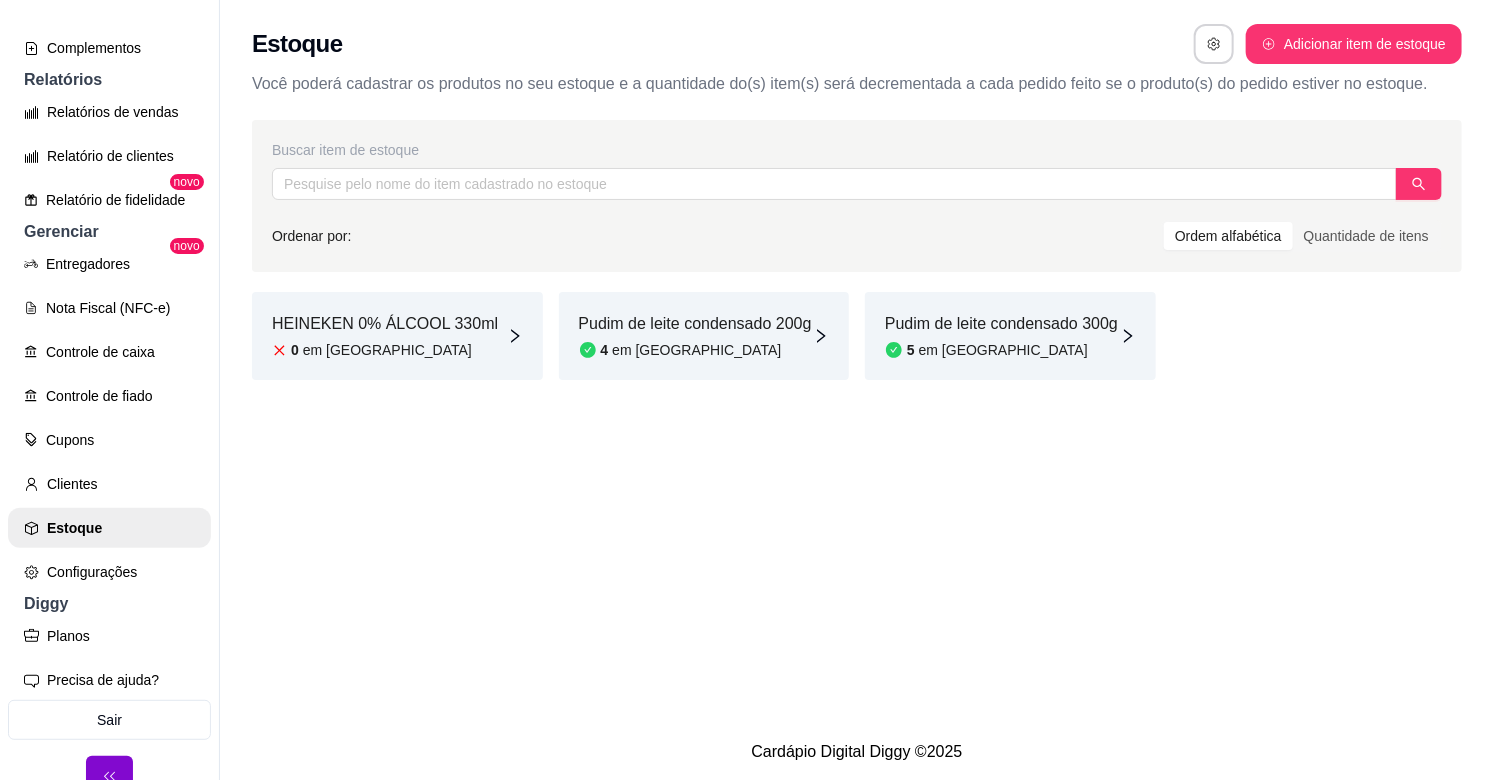click on "HEINEKEN 0% ÁLCOOL 330ml" at bounding box center (385, 324) 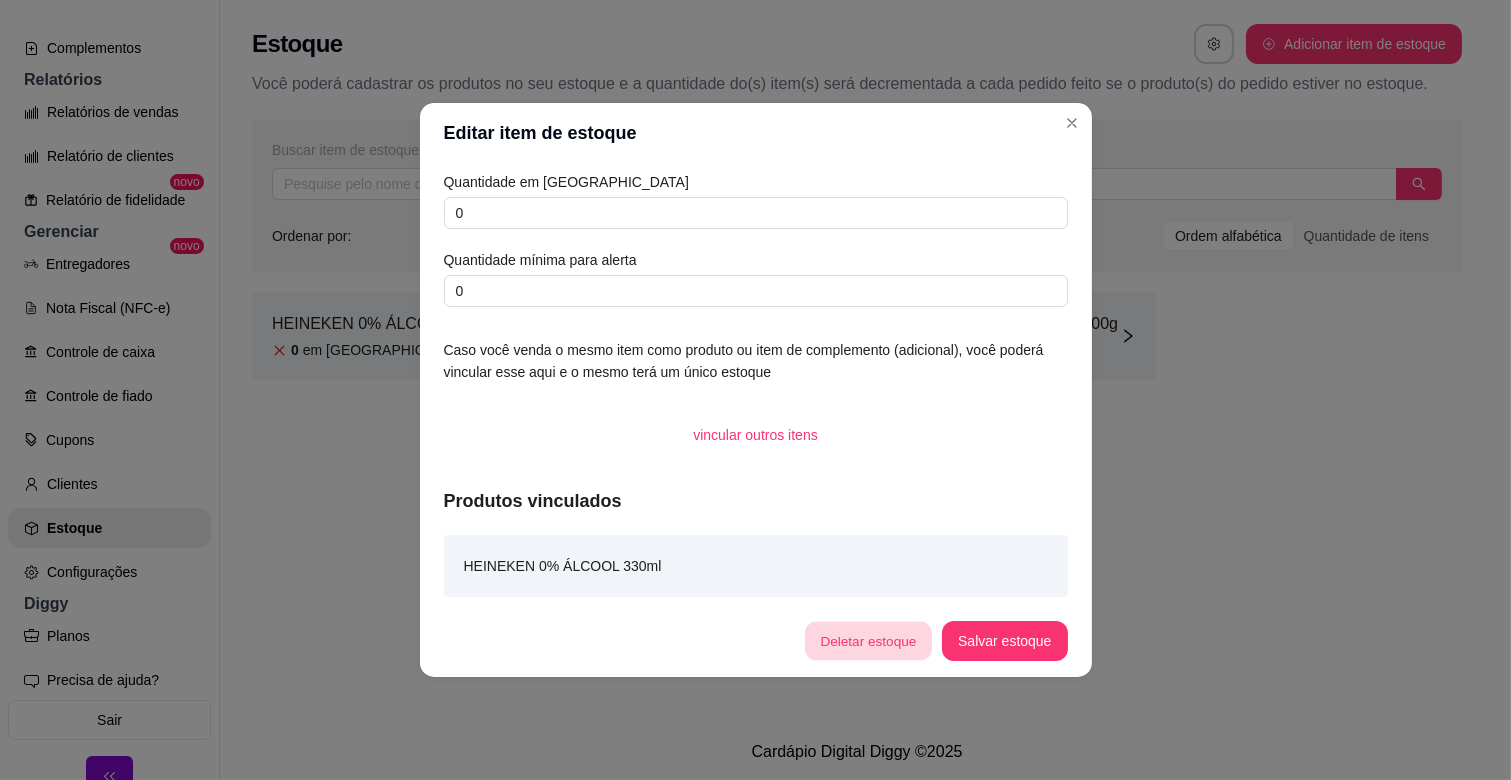 click on "Deletar estoque" at bounding box center (868, 641) 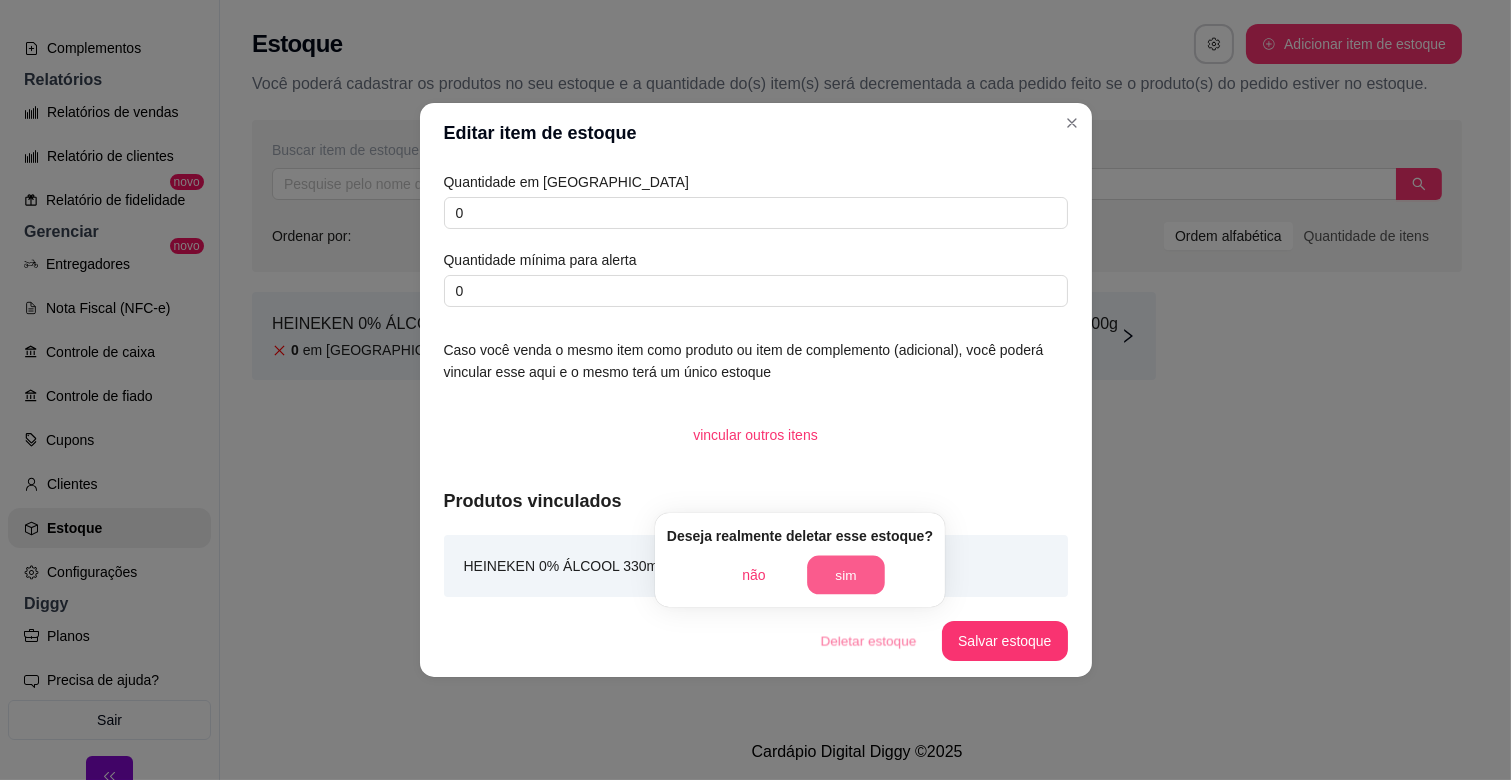 click on "sim" at bounding box center (846, 575) 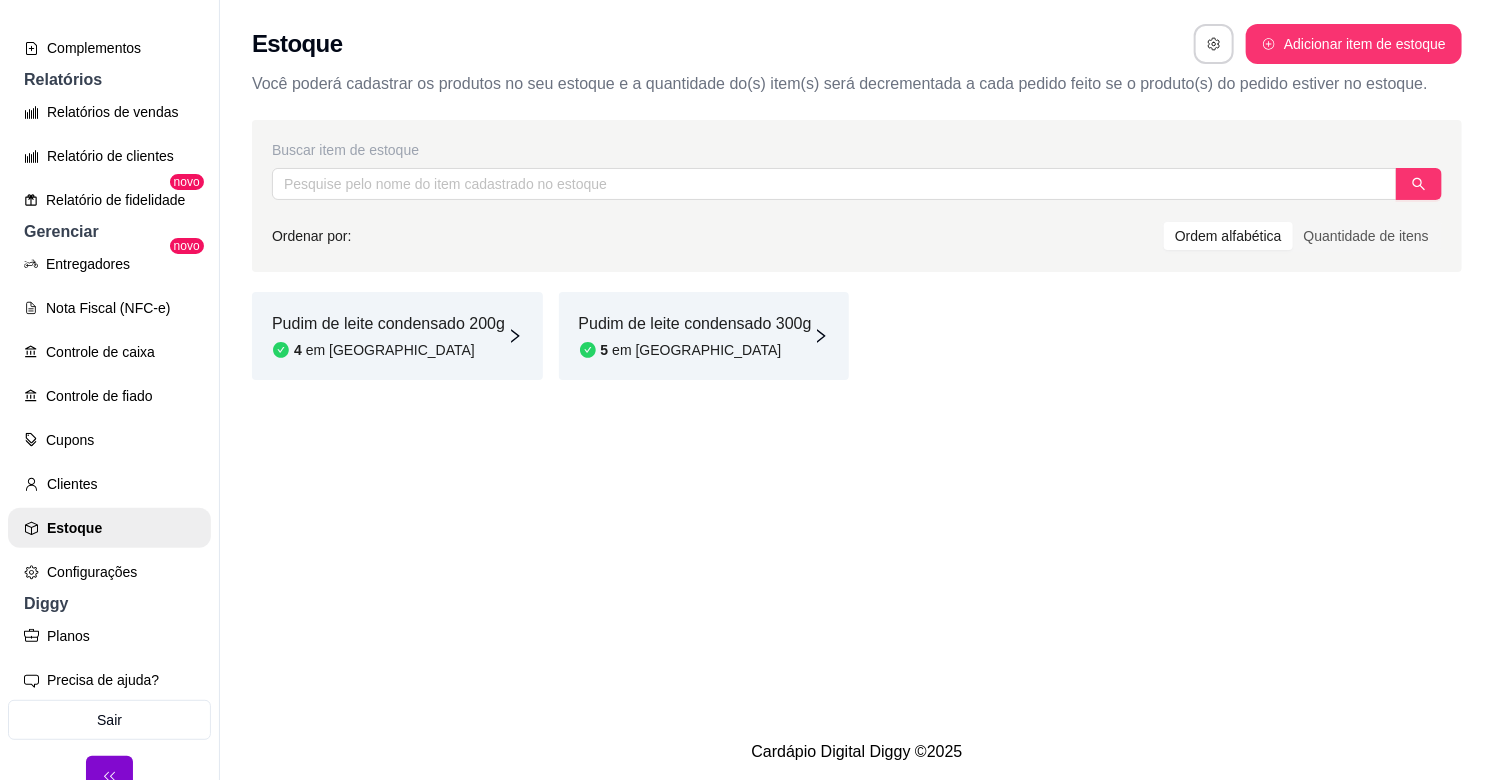 click on "Estoque Adicionar item de estoque Você poderá cadastrar os produtos no seu estoque e a quantidade do(s) item(s) será decrementada a cada pedido feito se o produto(s) do pedido estiver no estoque. Buscar item de estoque Ordenar por: Ordem alfabética Quantidade de itens Pudim de leite condensado  200g 4 em estoque Pudim de leite condensado 300g 5 em [GEOGRAPHIC_DATA]" at bounding box center [857, 362] 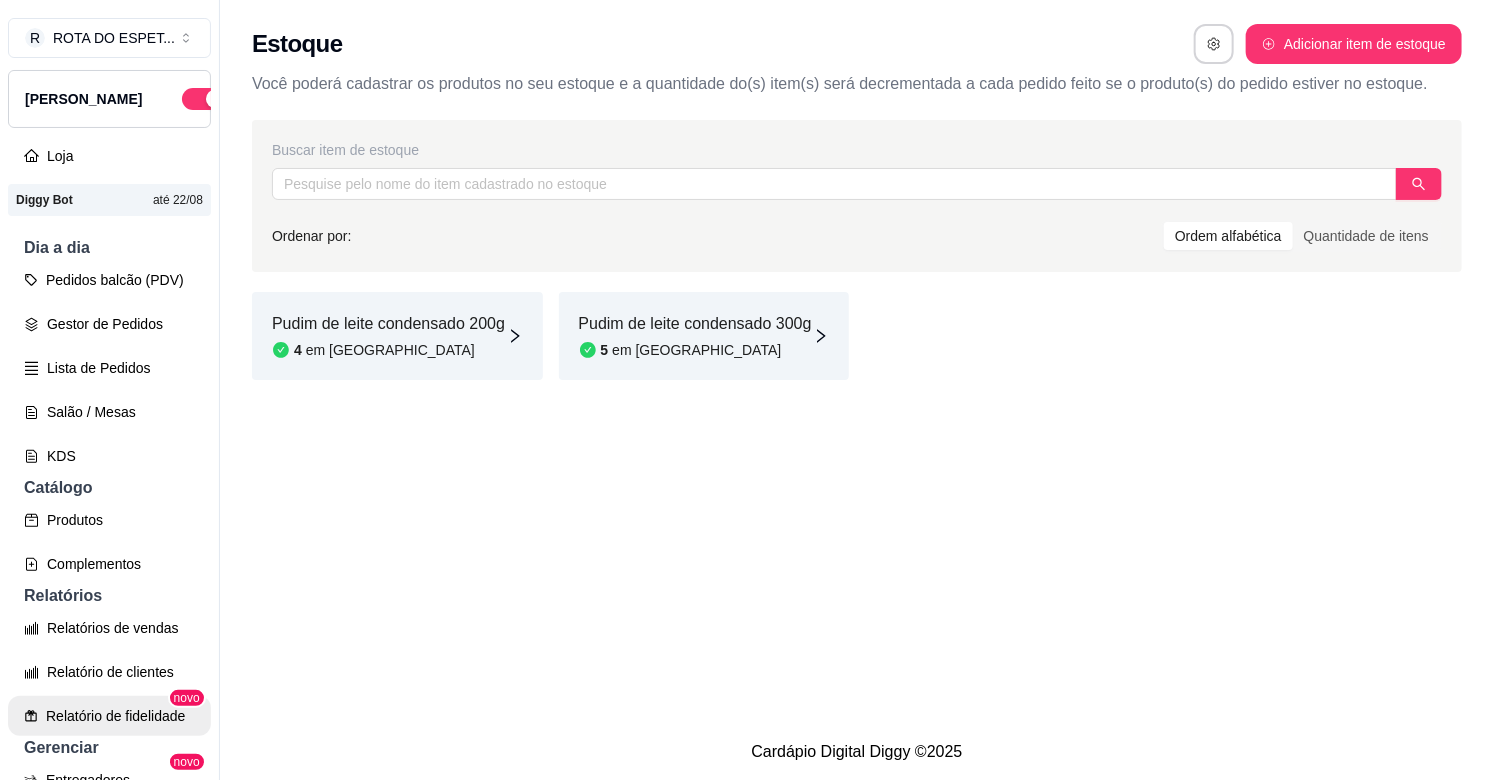 scroll, scrollTop: 0, scrollLeft: 0, axis: both 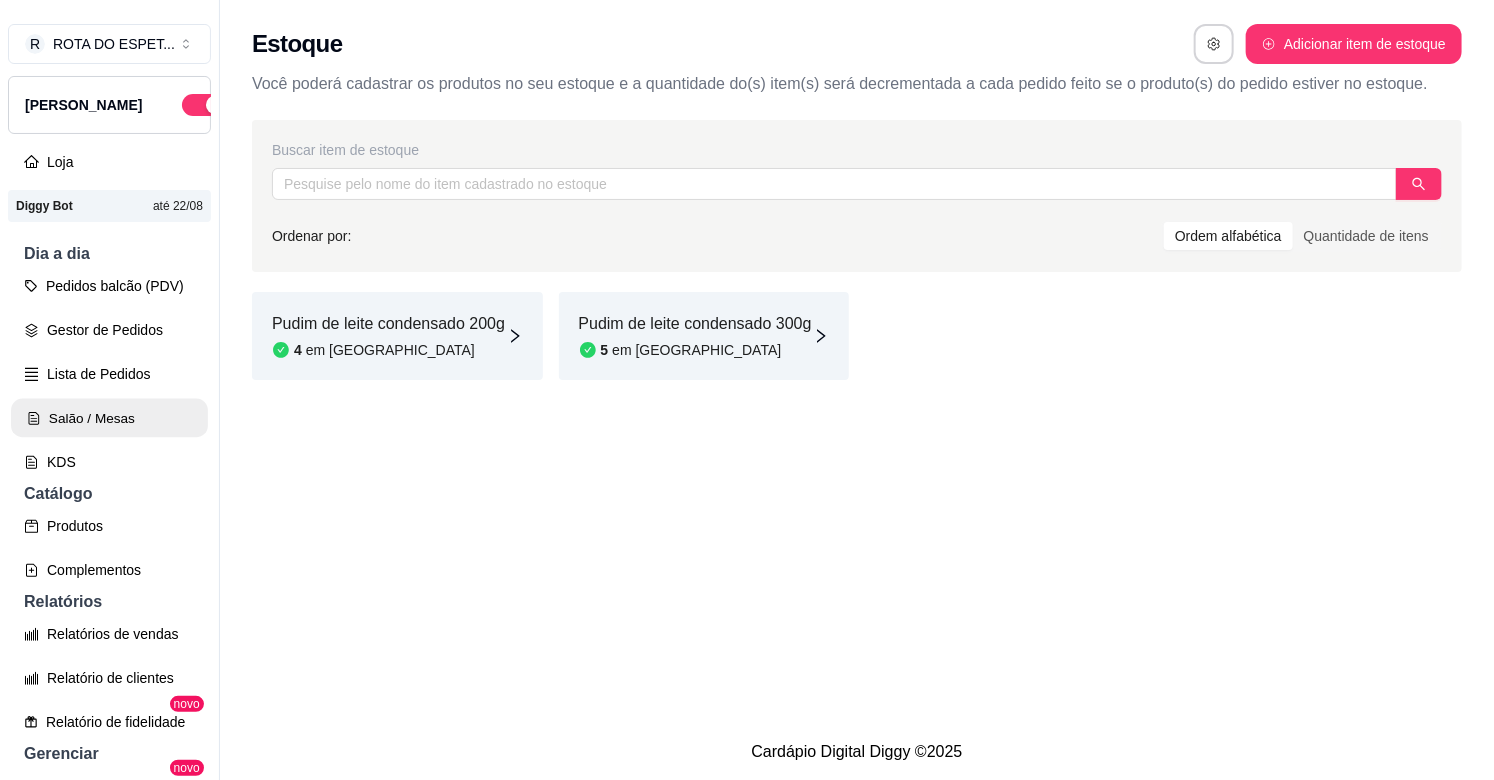 click on "Salão / Mesas" at bounding box center (109, 418) 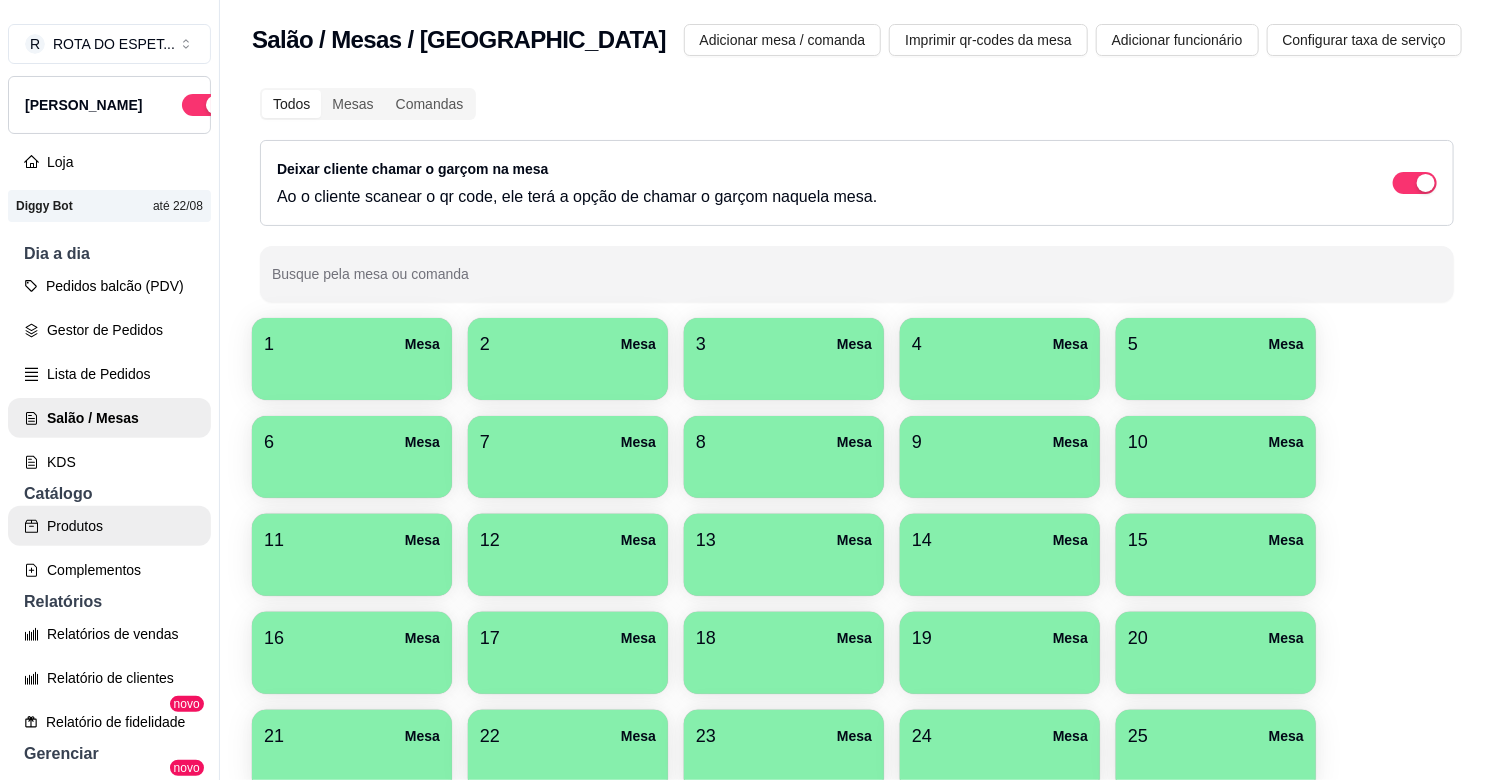 click on "Produtos" at bounding box center (109, 526) 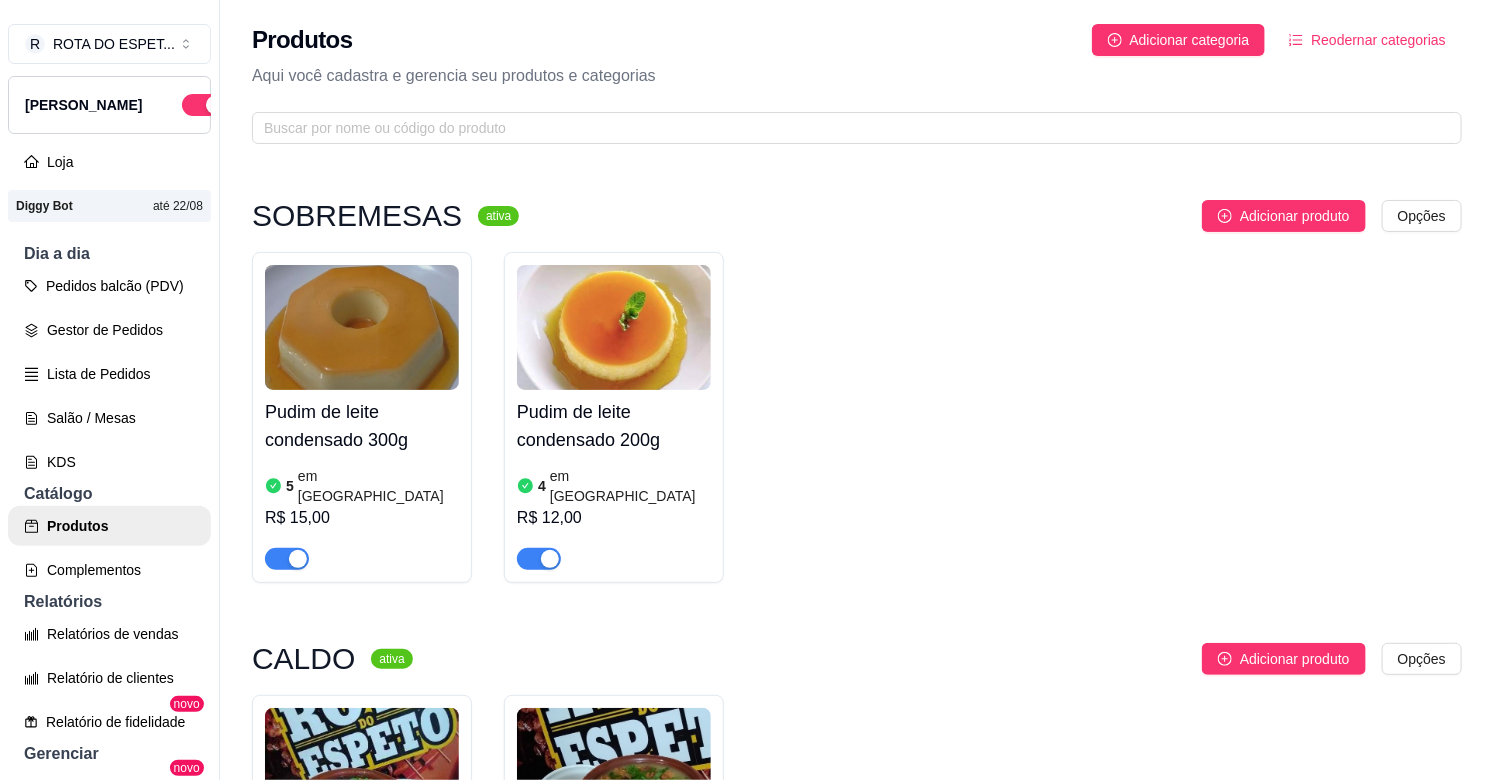 click on "Produtos Adicionar categoria Reodernar categorias Aqui você cadastra e gerencia seu produtos e categorias" at bounding box center (857, 78) 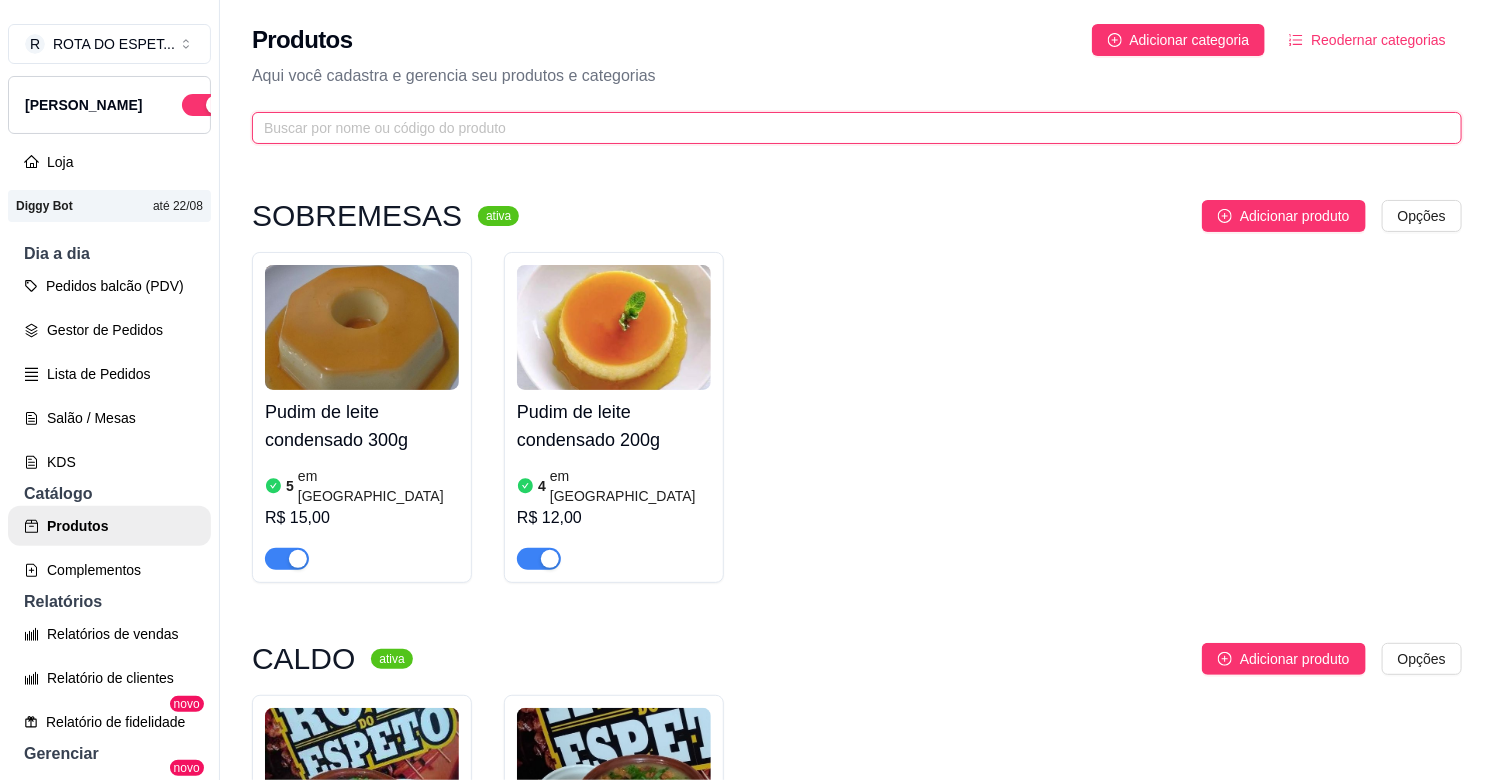 click at bounding box center [849, 128] 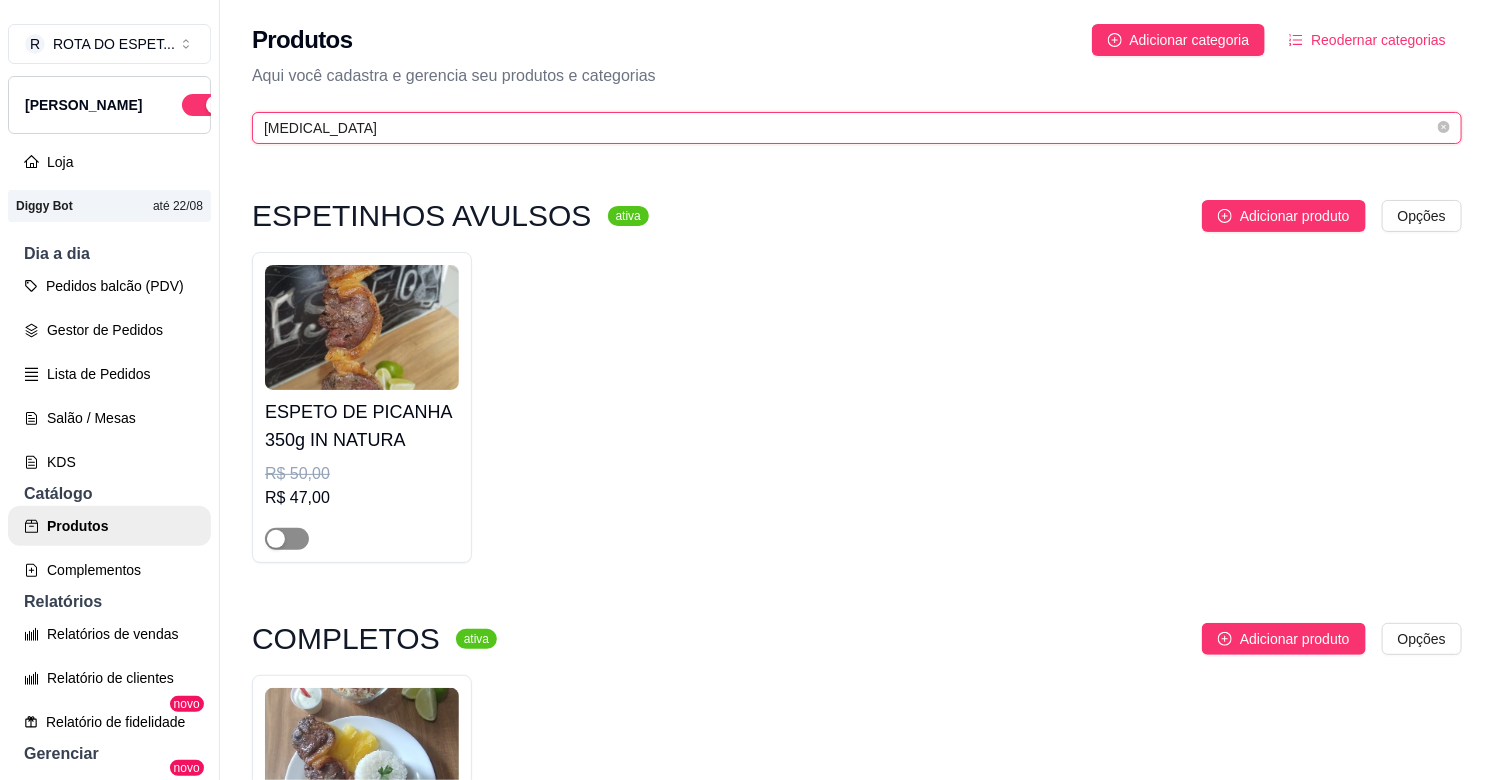 type on "[MEDICAL_DATA]" 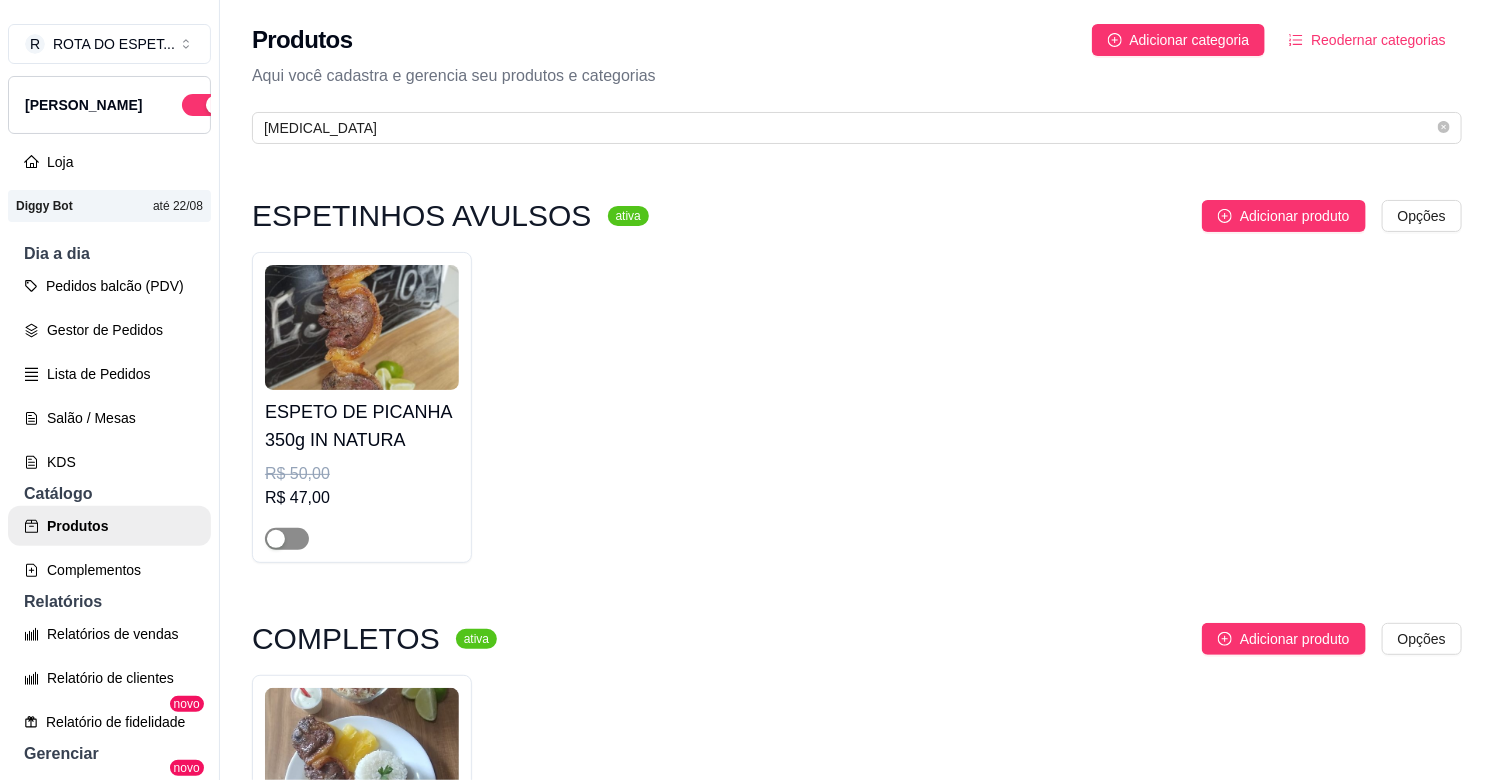click at bounding box center (287, 539) 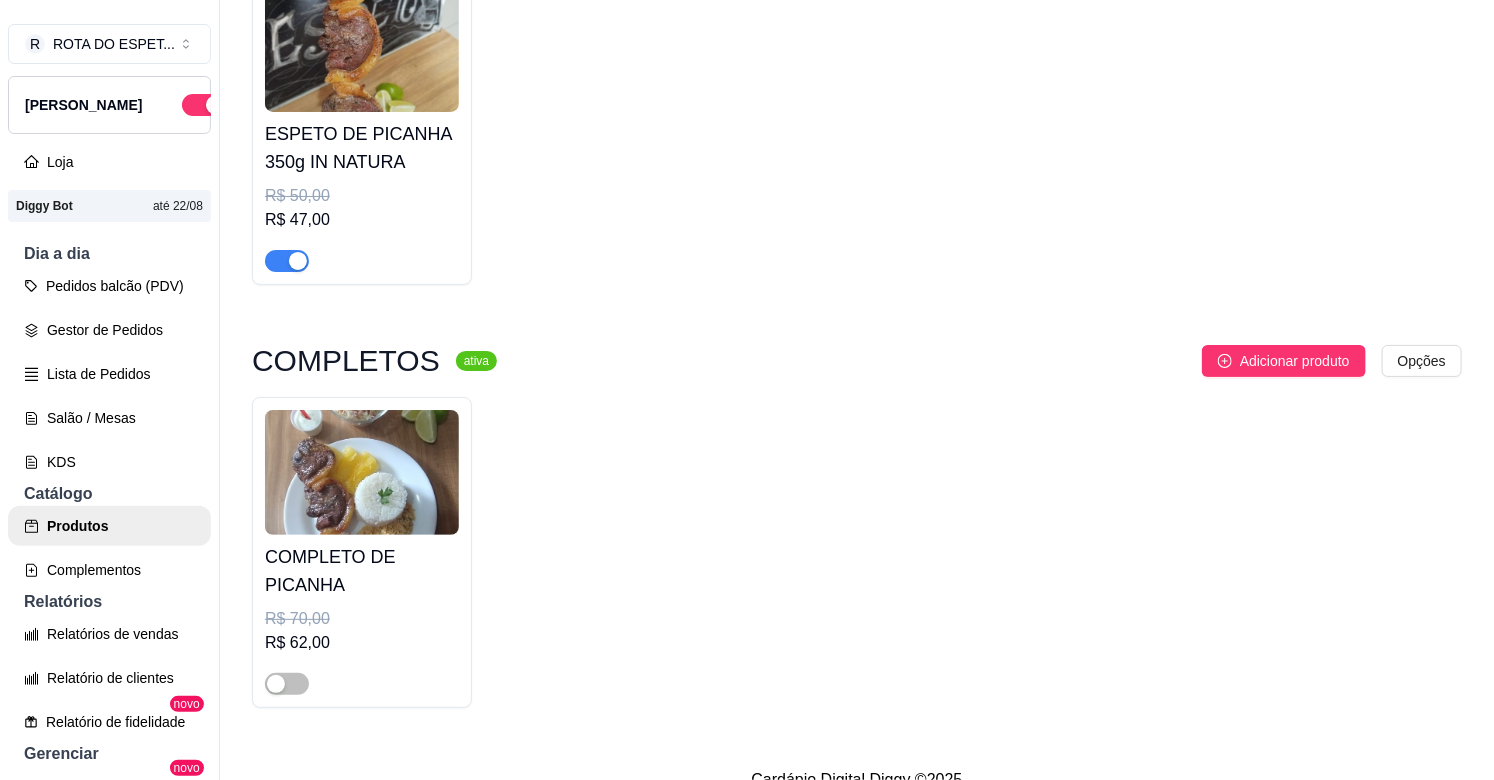 scroll, scrollTop: 324, scrollLeft: 0, axis: vertical 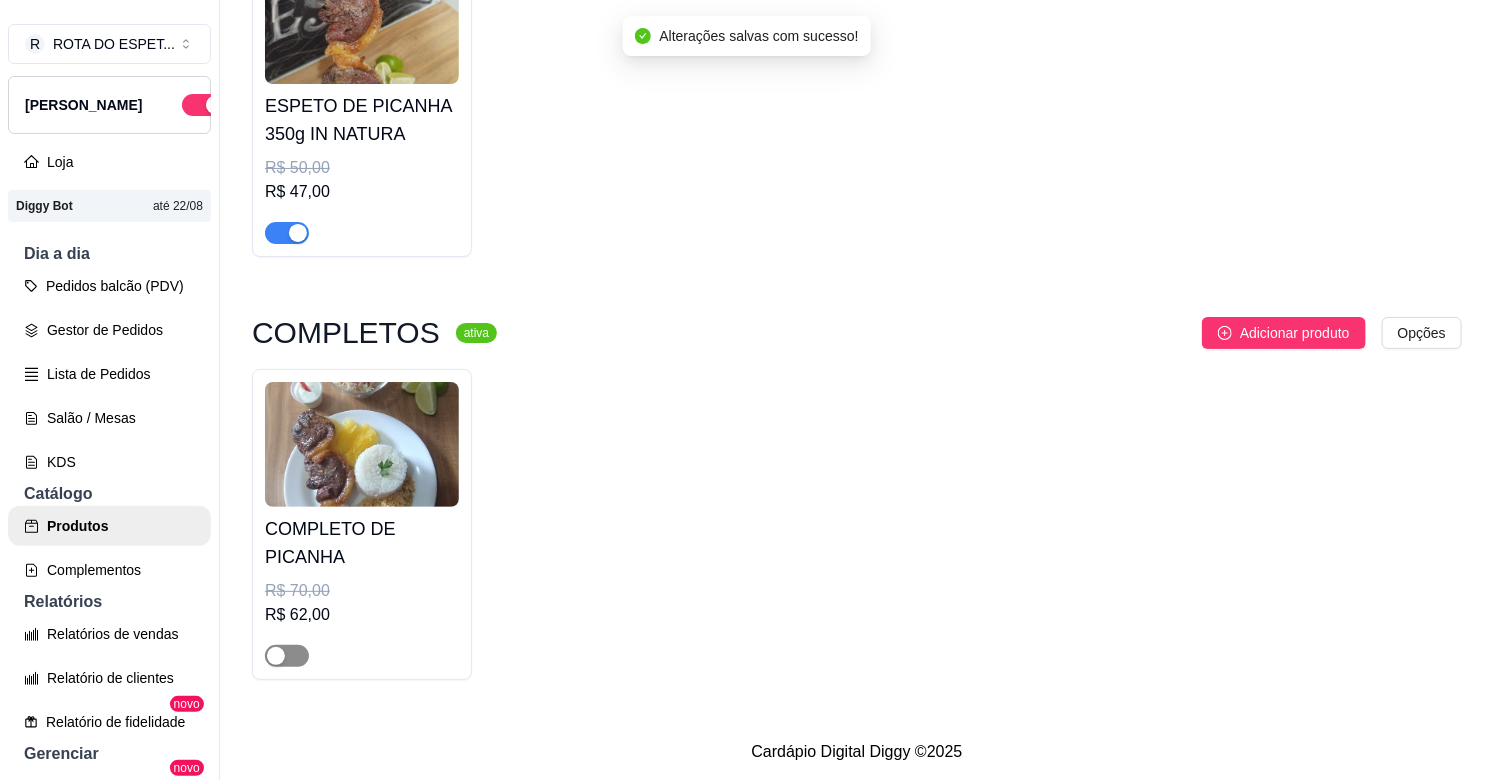 click at bounding box center (287, 656) 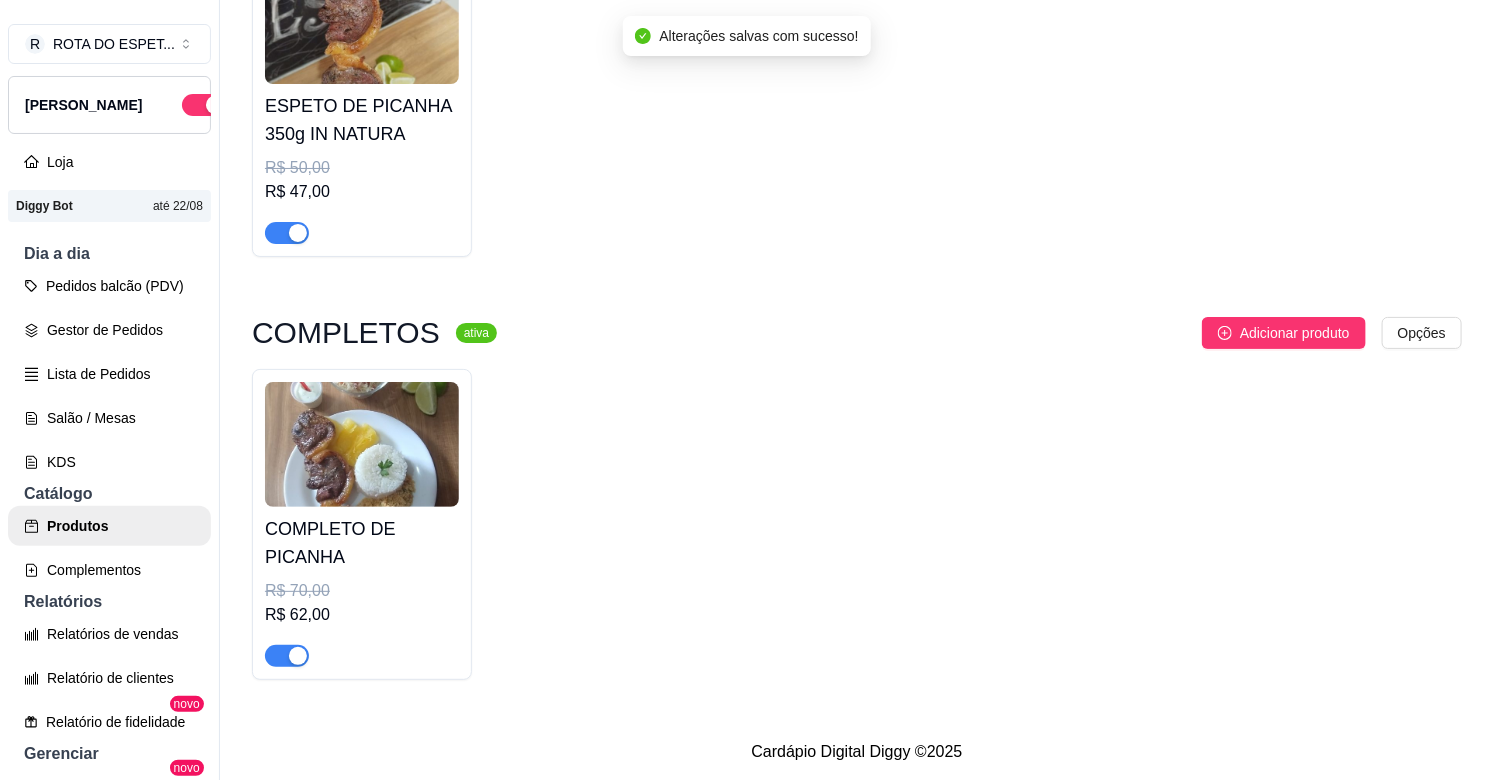click on "R$ 62,00" at bounding box center (362, 615) 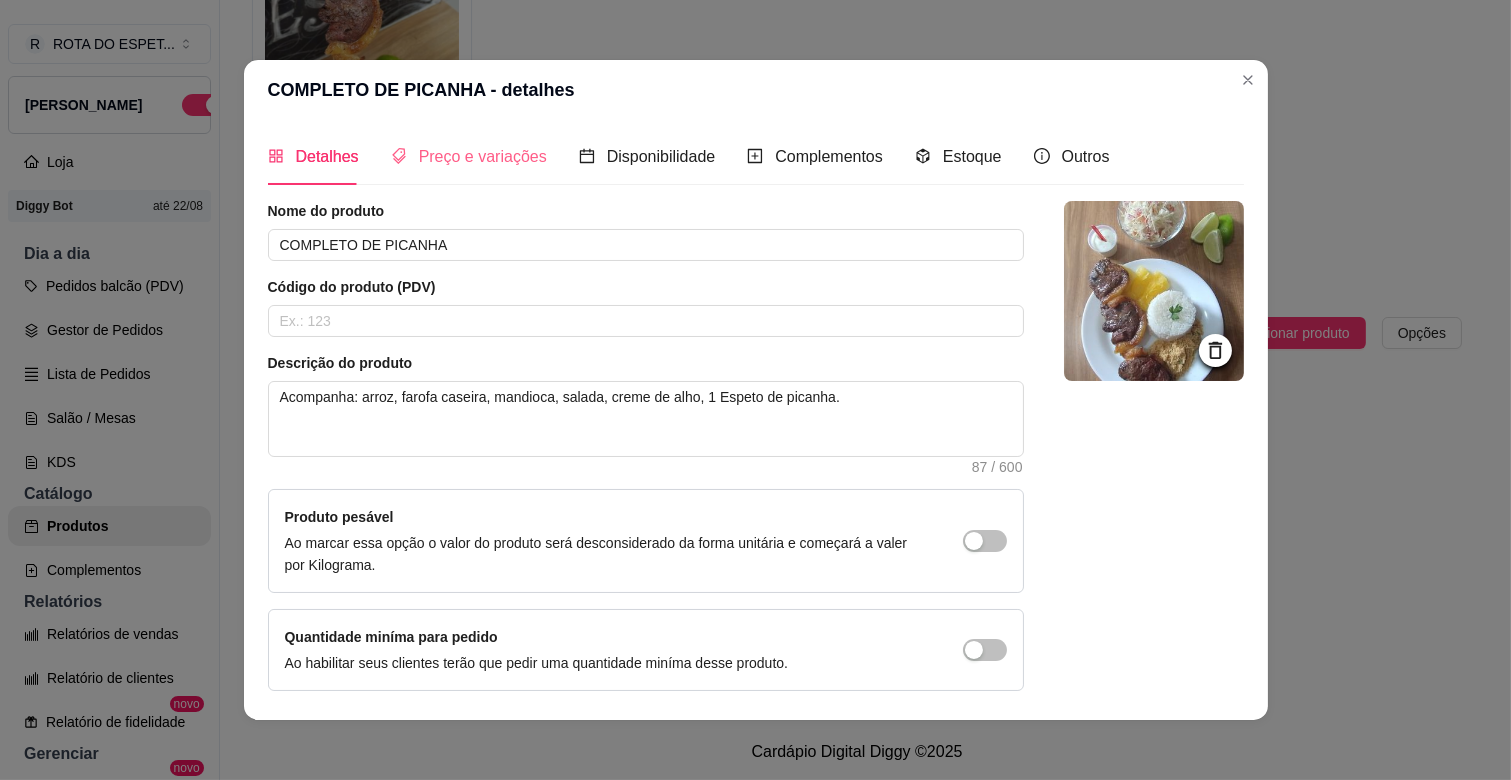 click on "Preço e variações" at bounding box center [469, 156] 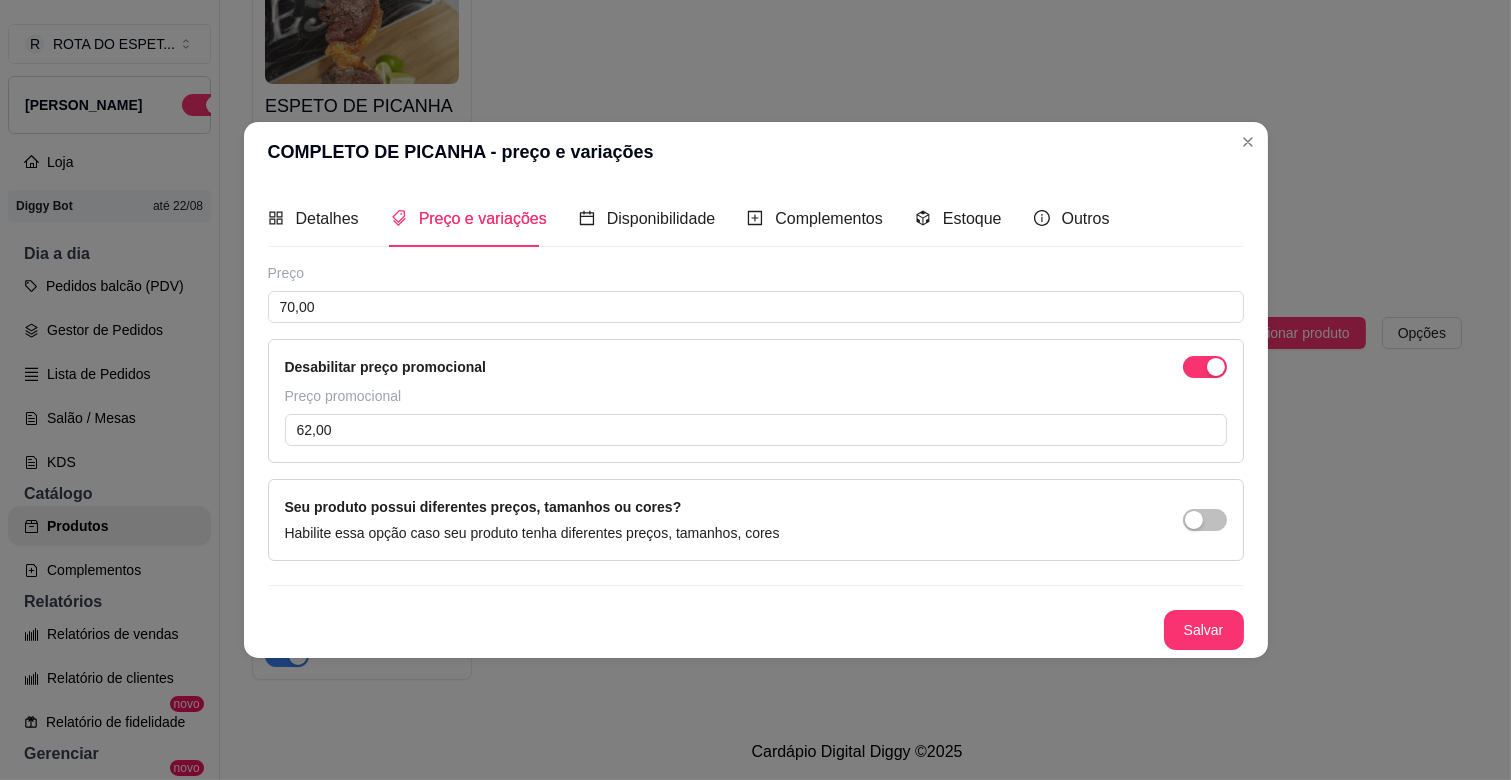 type 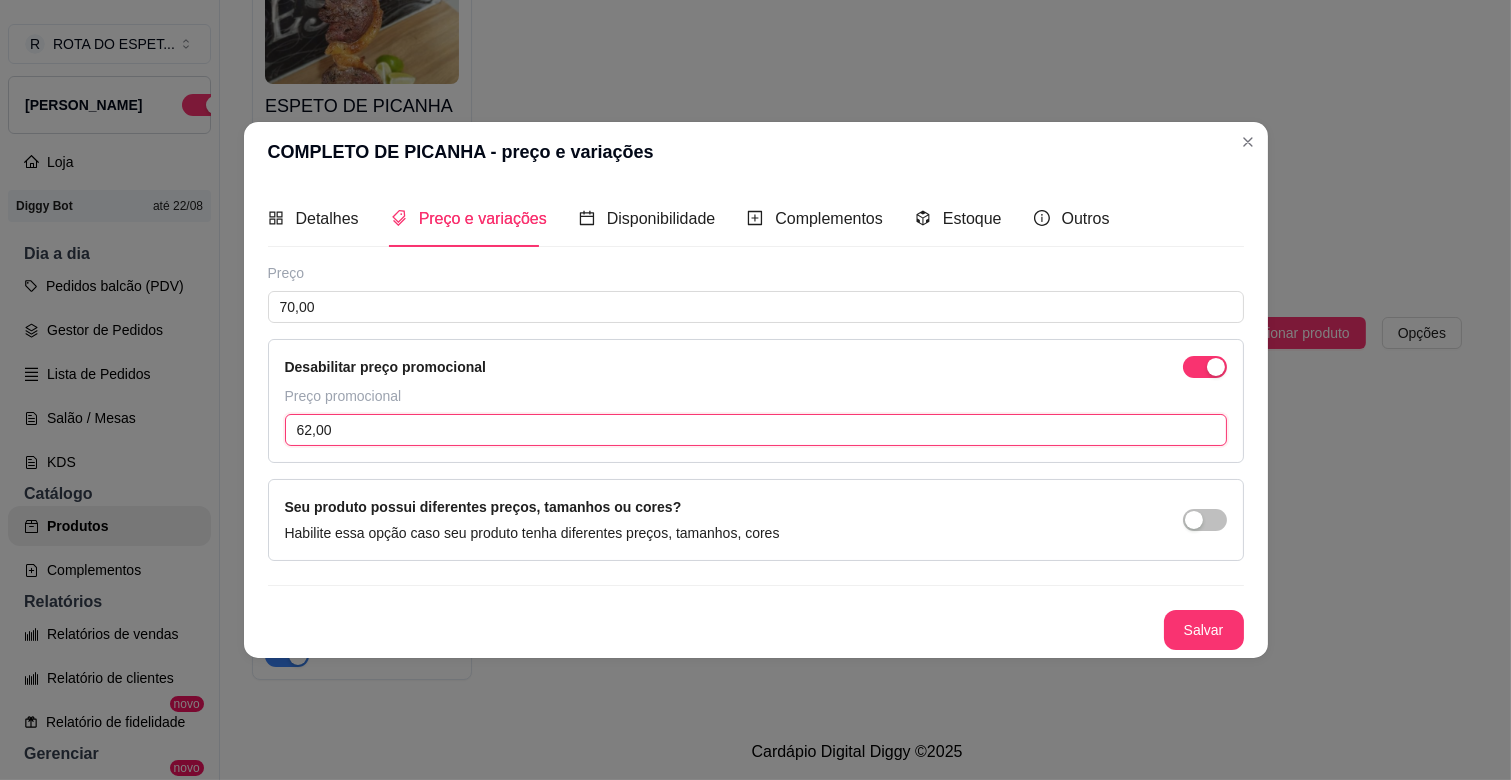 click on "62,00" at bounding box center [756, 430] 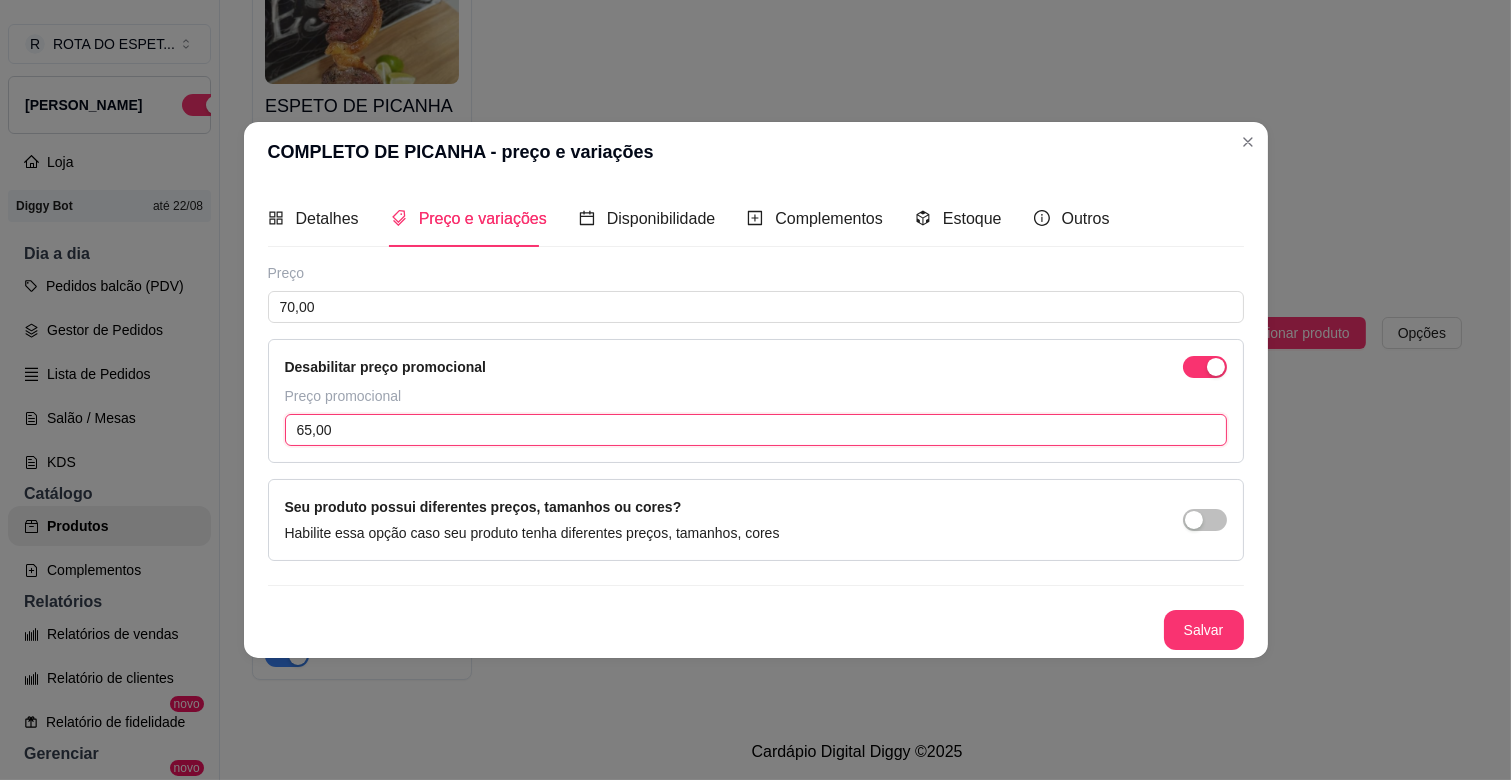type on "65,00" 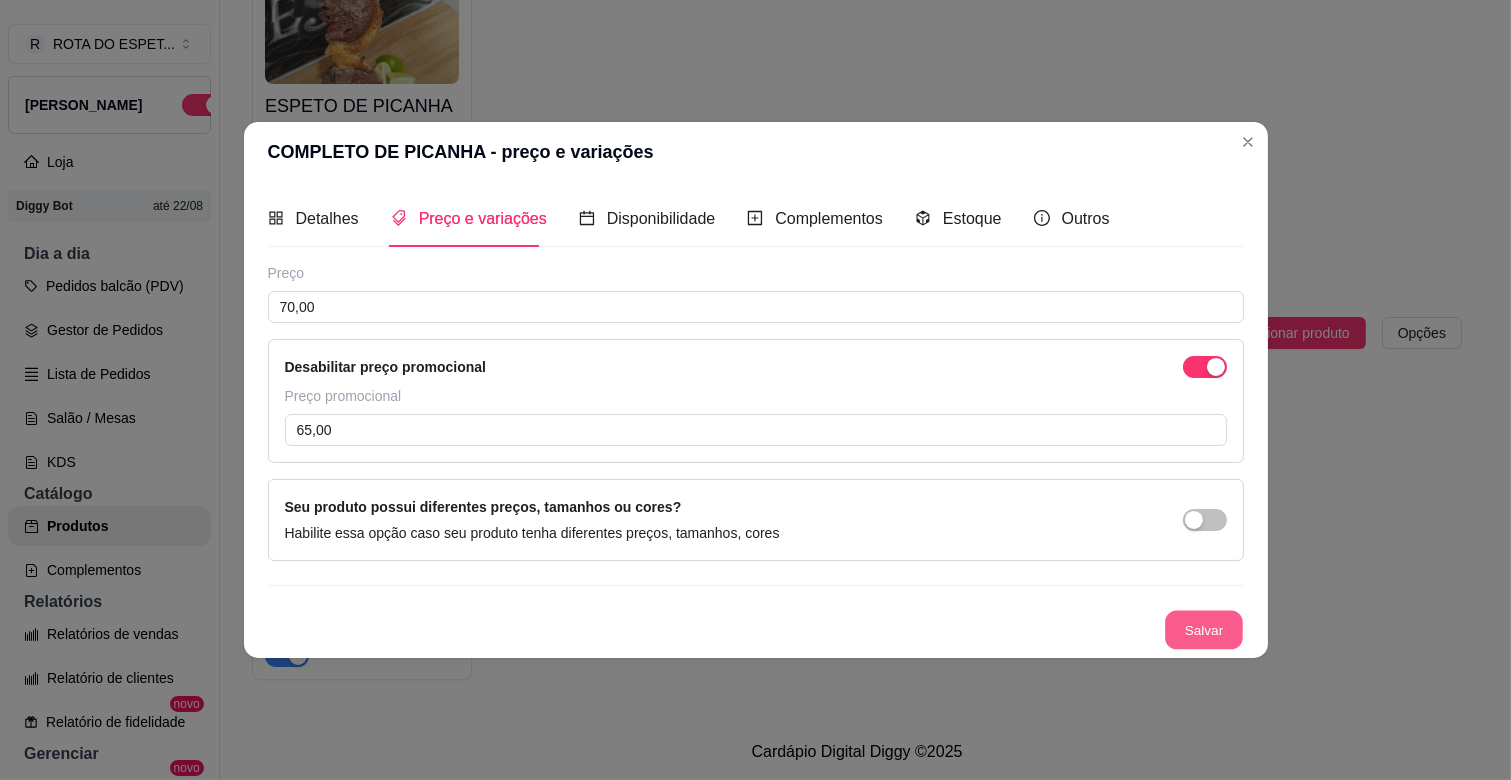click on "Salvar" at bounding box center (1204, 630) 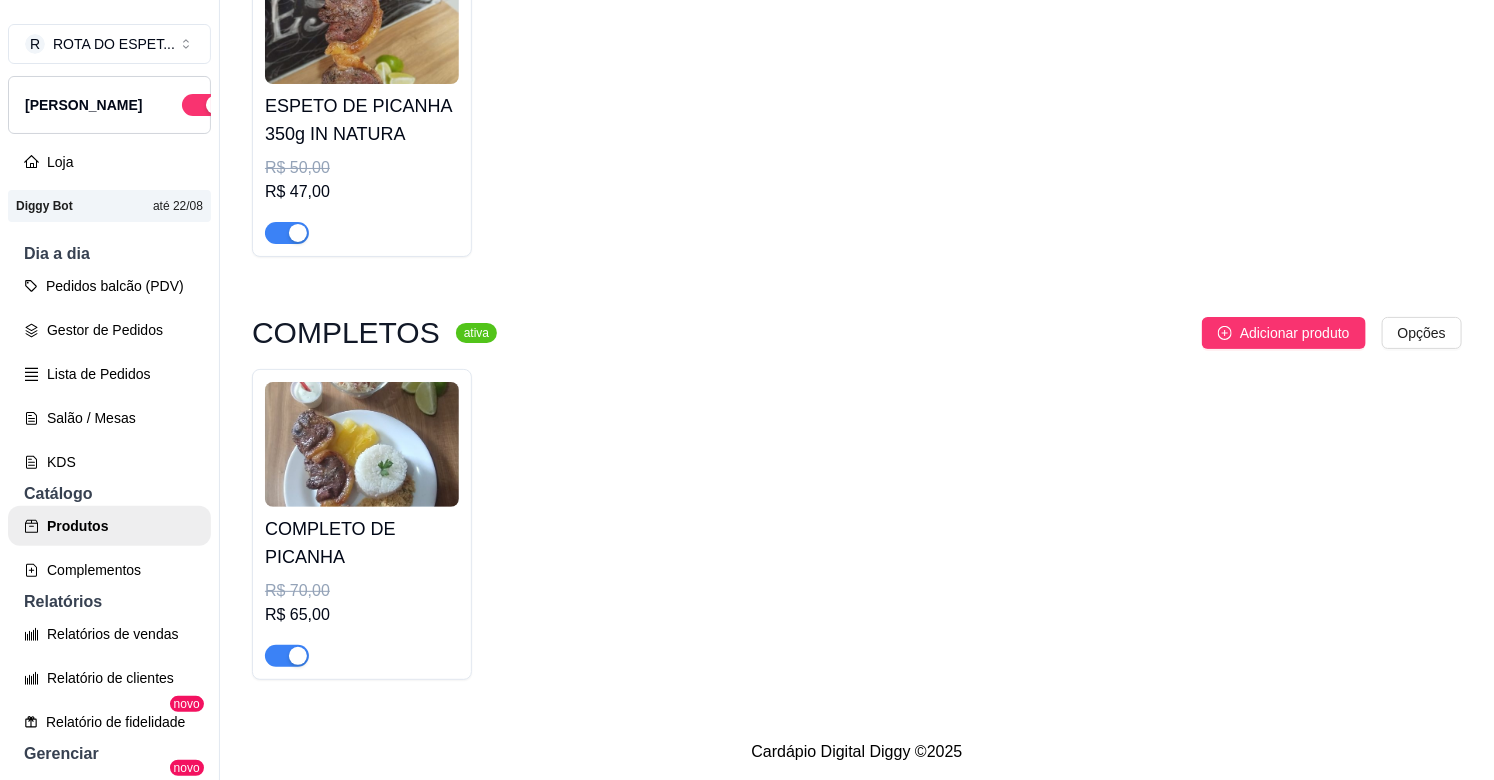 click on "R$ 70,00" at bounding box center [362, 591] 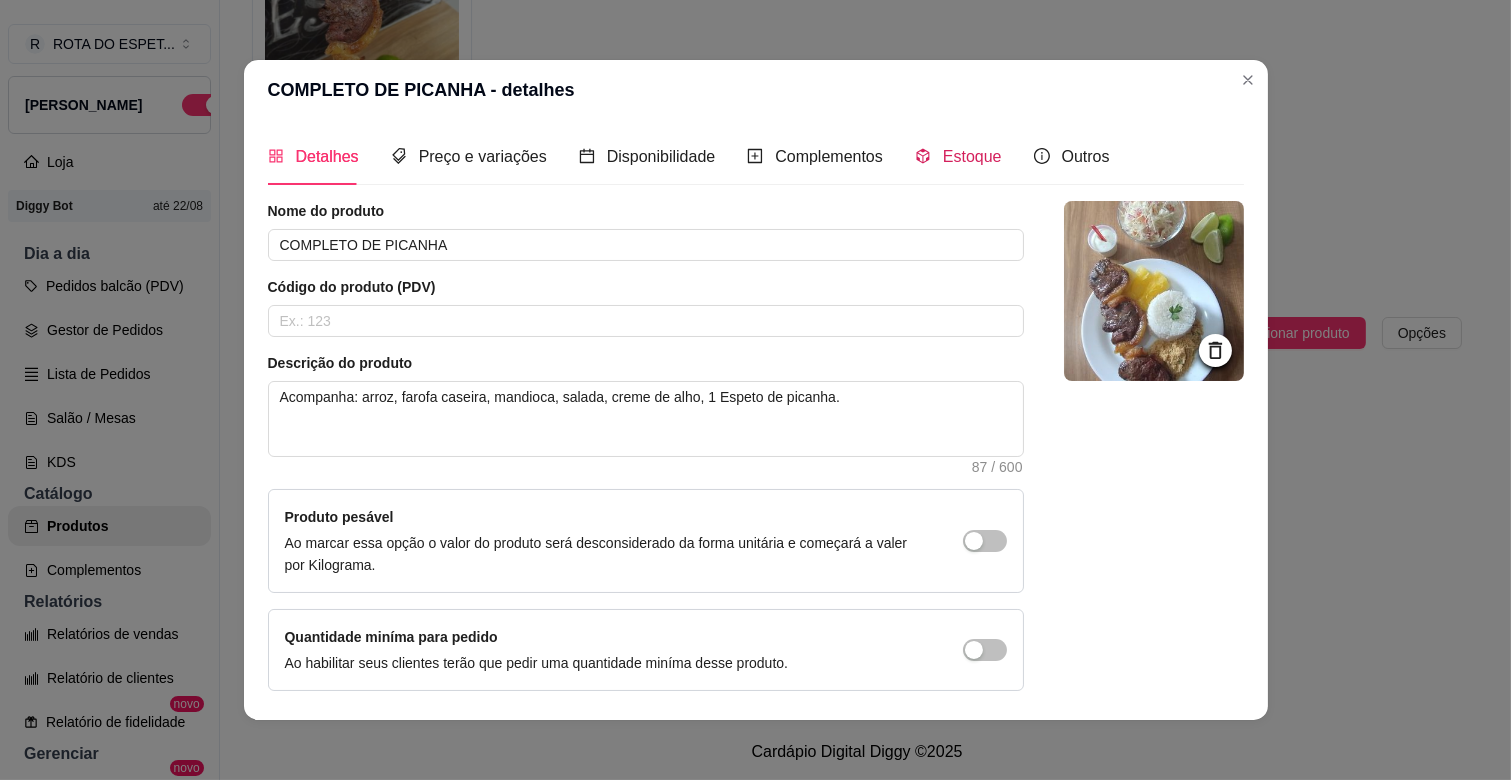click on "Estoque" at bounding box center [958, 156] 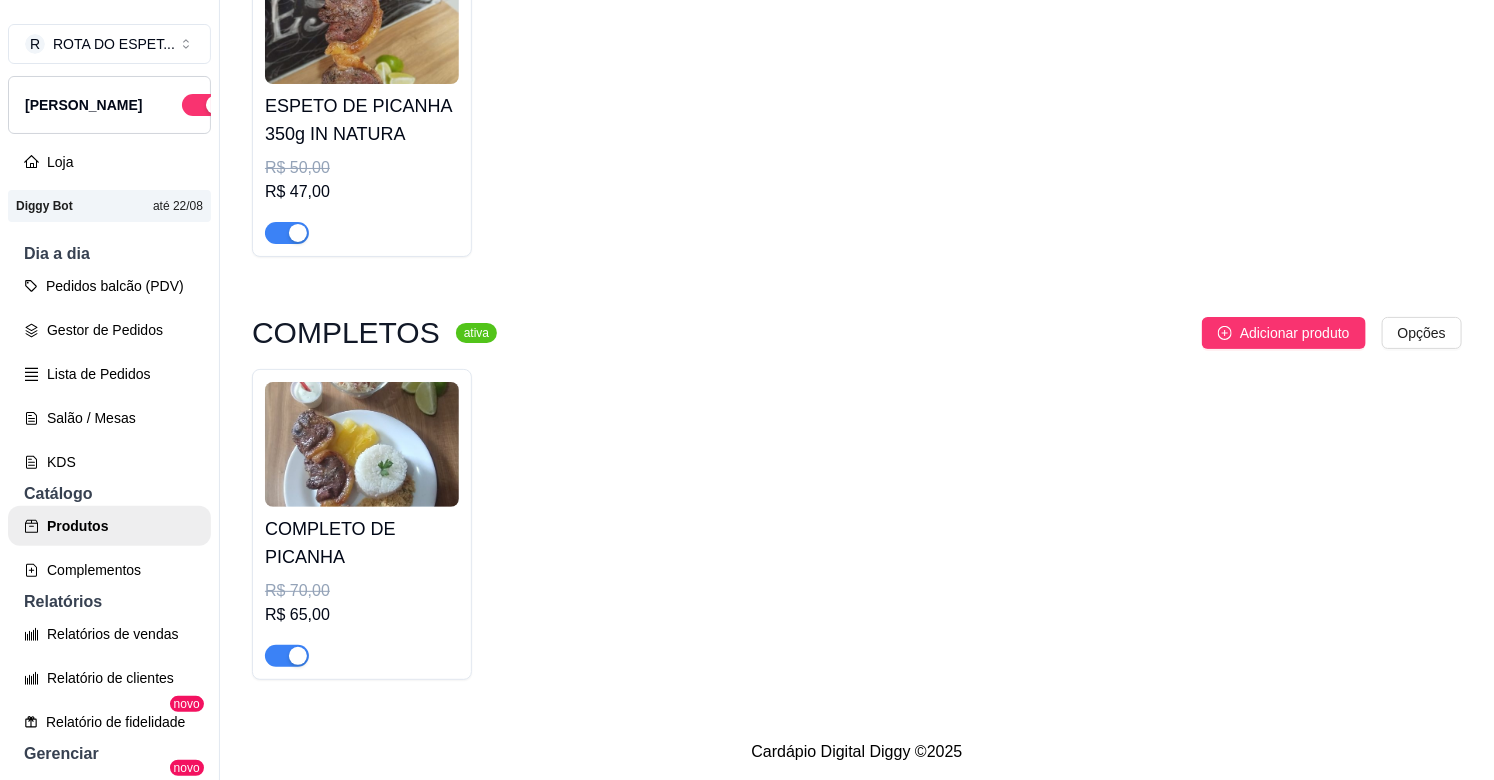 click at bounding box center (362, 647) 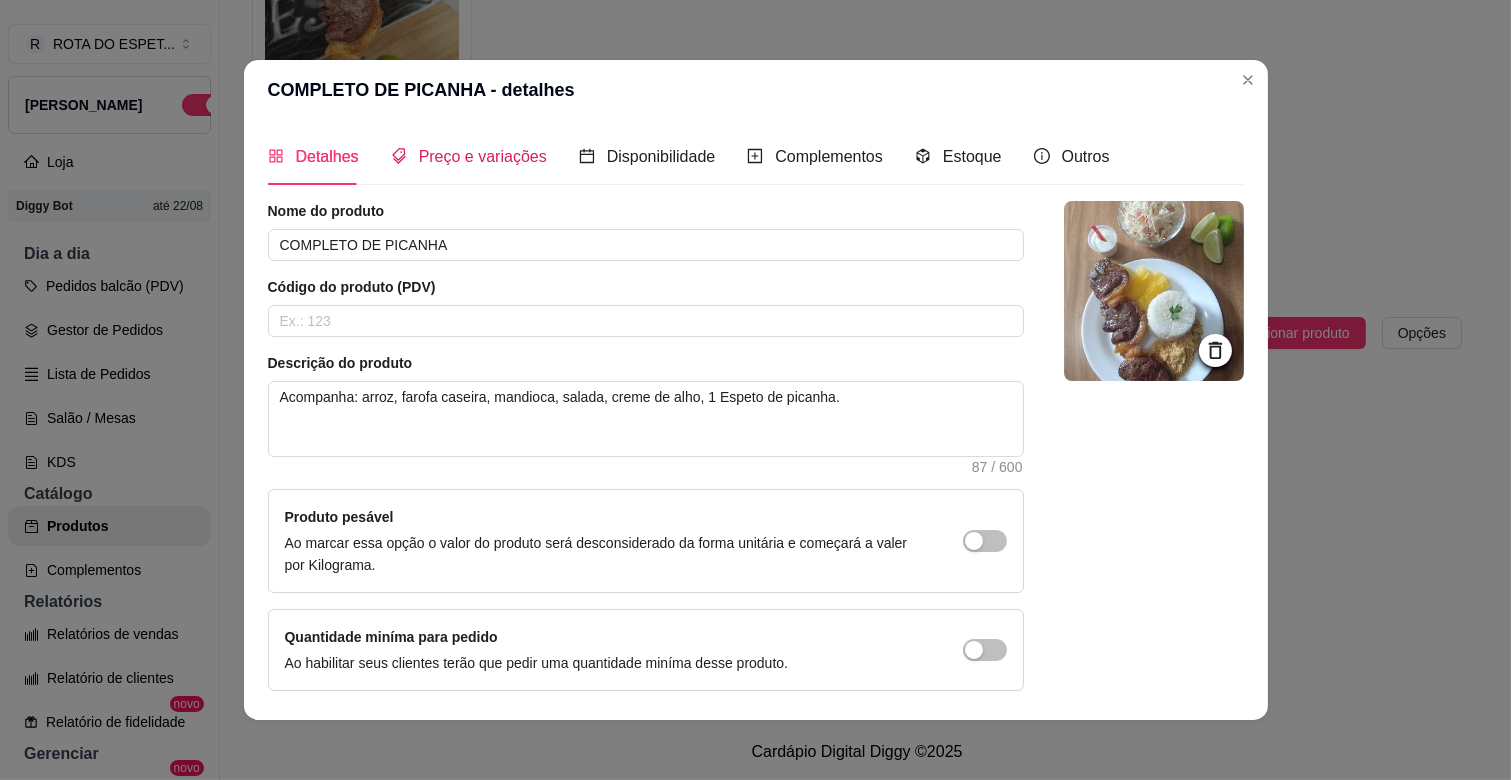 click on "Preço e variações" at bounding box center [483, 156] 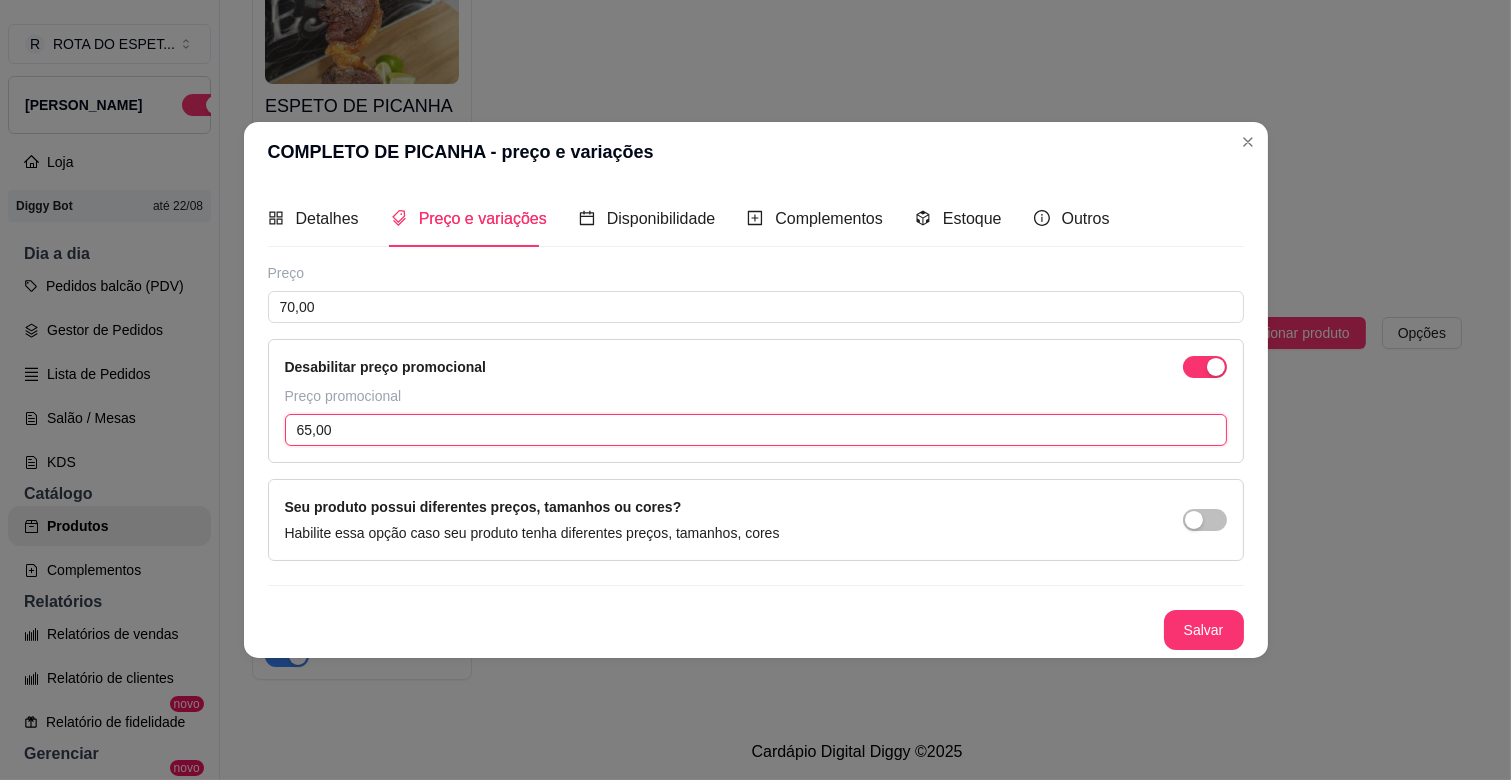 drag, startPoint x: 357, startPoint y: 441, endPoint x: 313, endPoint y: 441, distance: 44 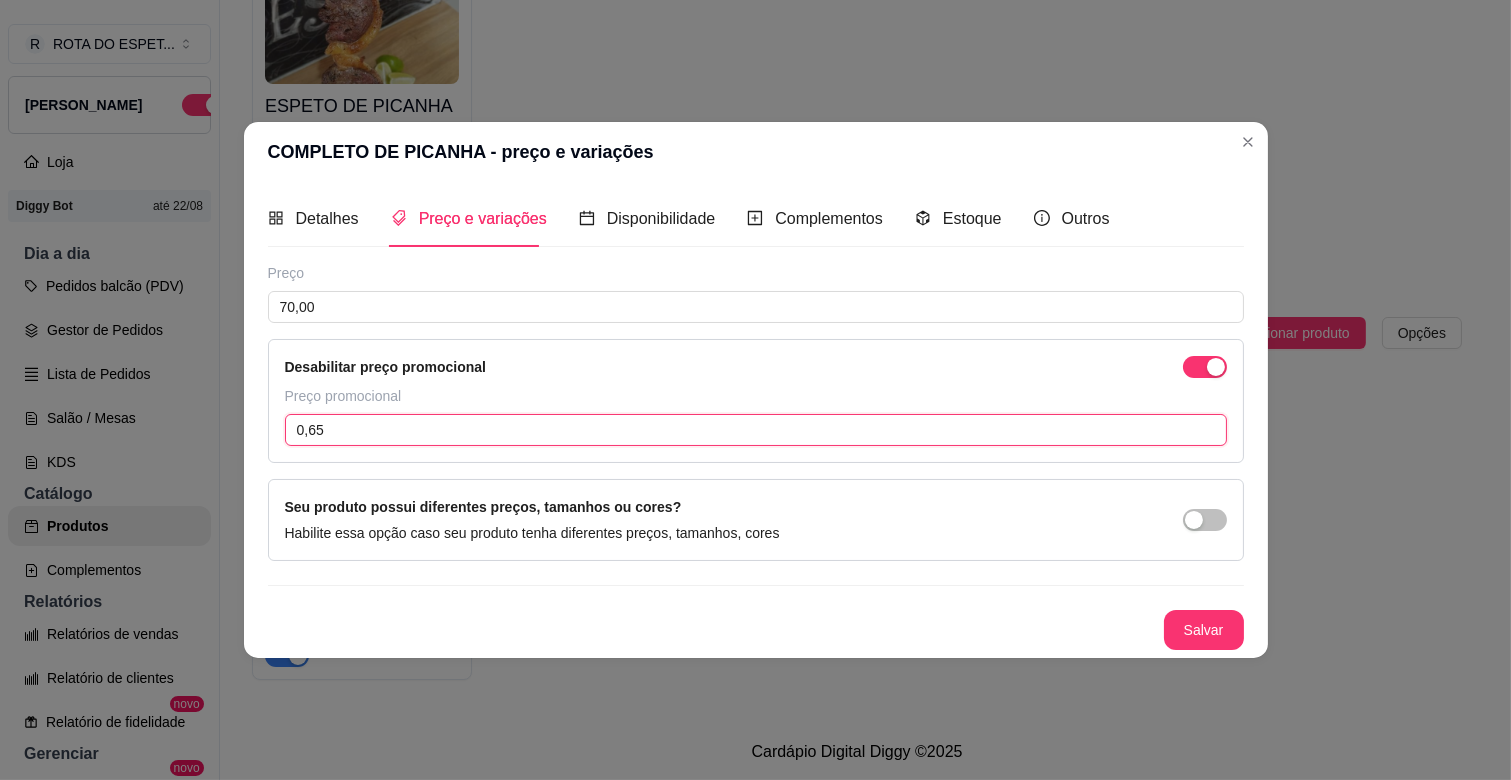 drag, startPoint x: 346, startPoint y: 430, endPoint x: 263, endPoint y: 433, distance: 83.0542 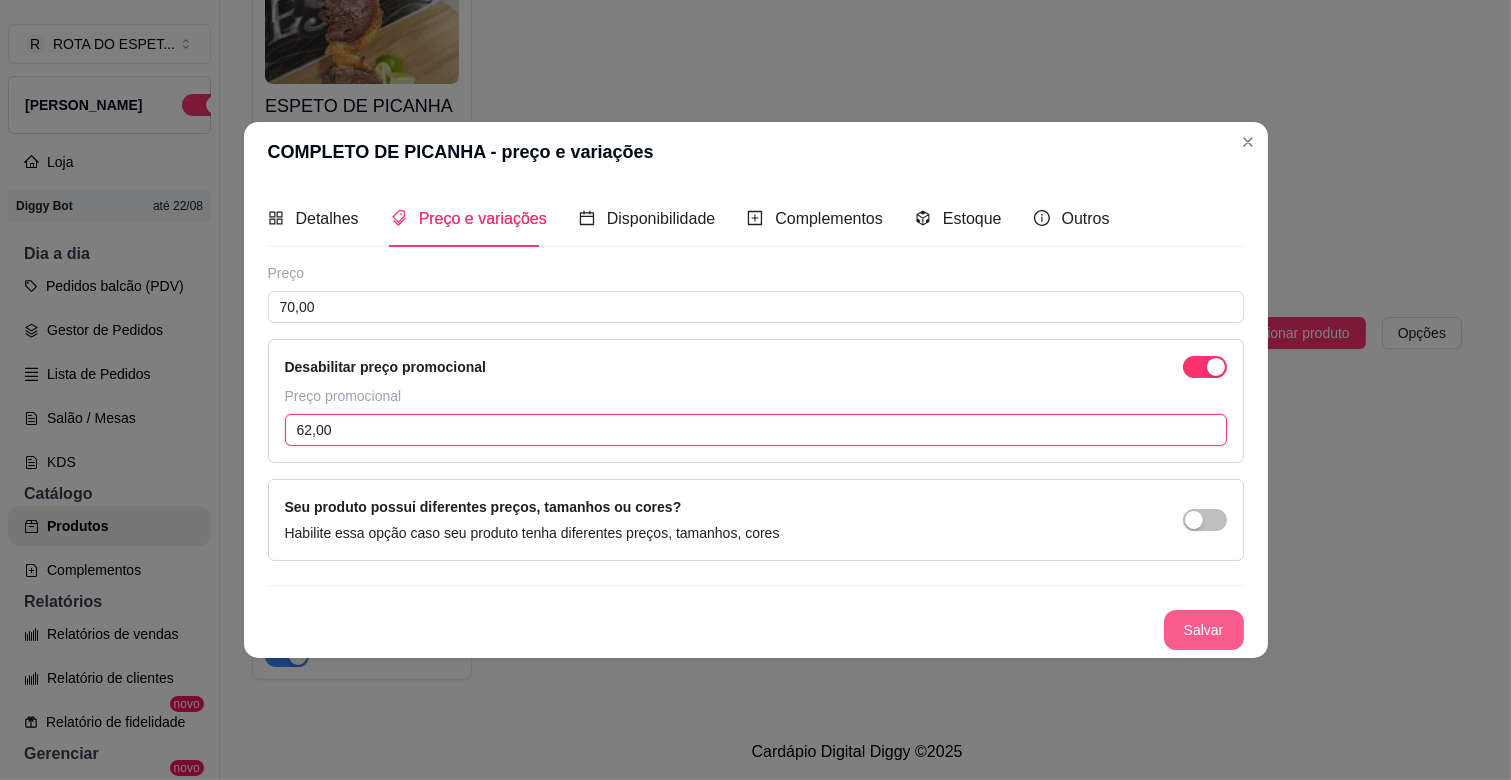 type on "62,00" 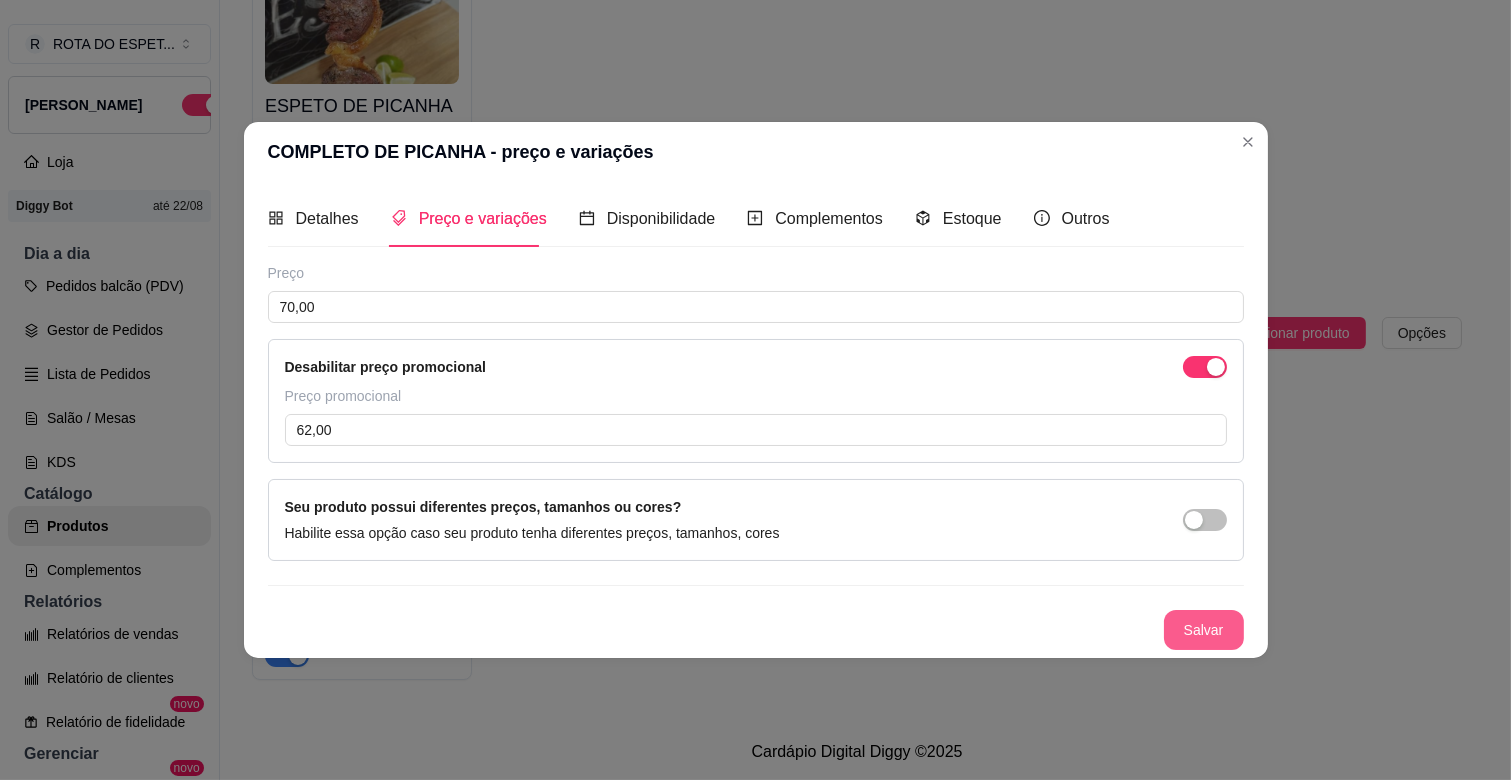 click on "Salvar" at bounding box center (1204, 630) 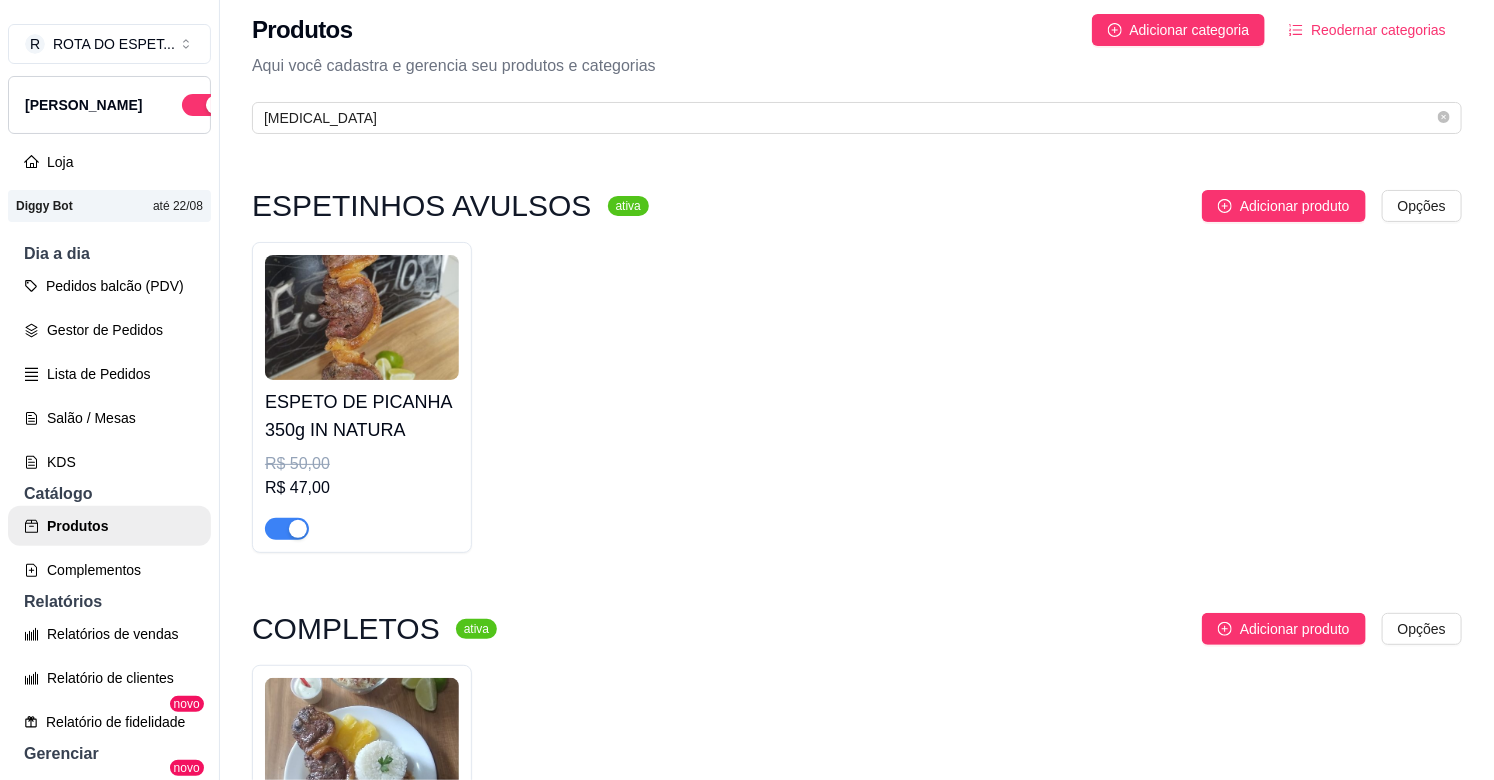 scroll, scrollTop: 0, scrollLeft: 0, axis: both 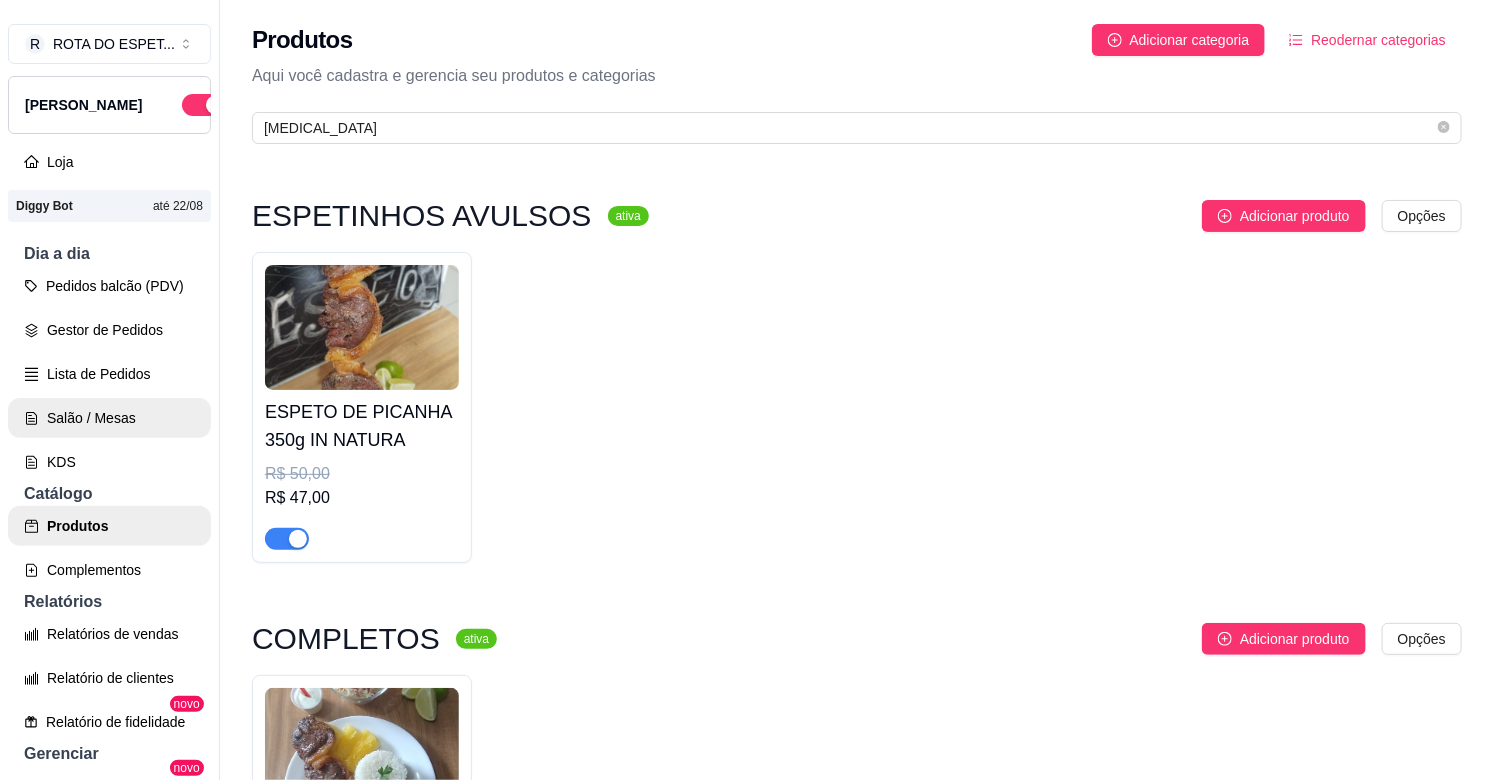 click on "Salão / Mesas" at bounding box center (109, 418) 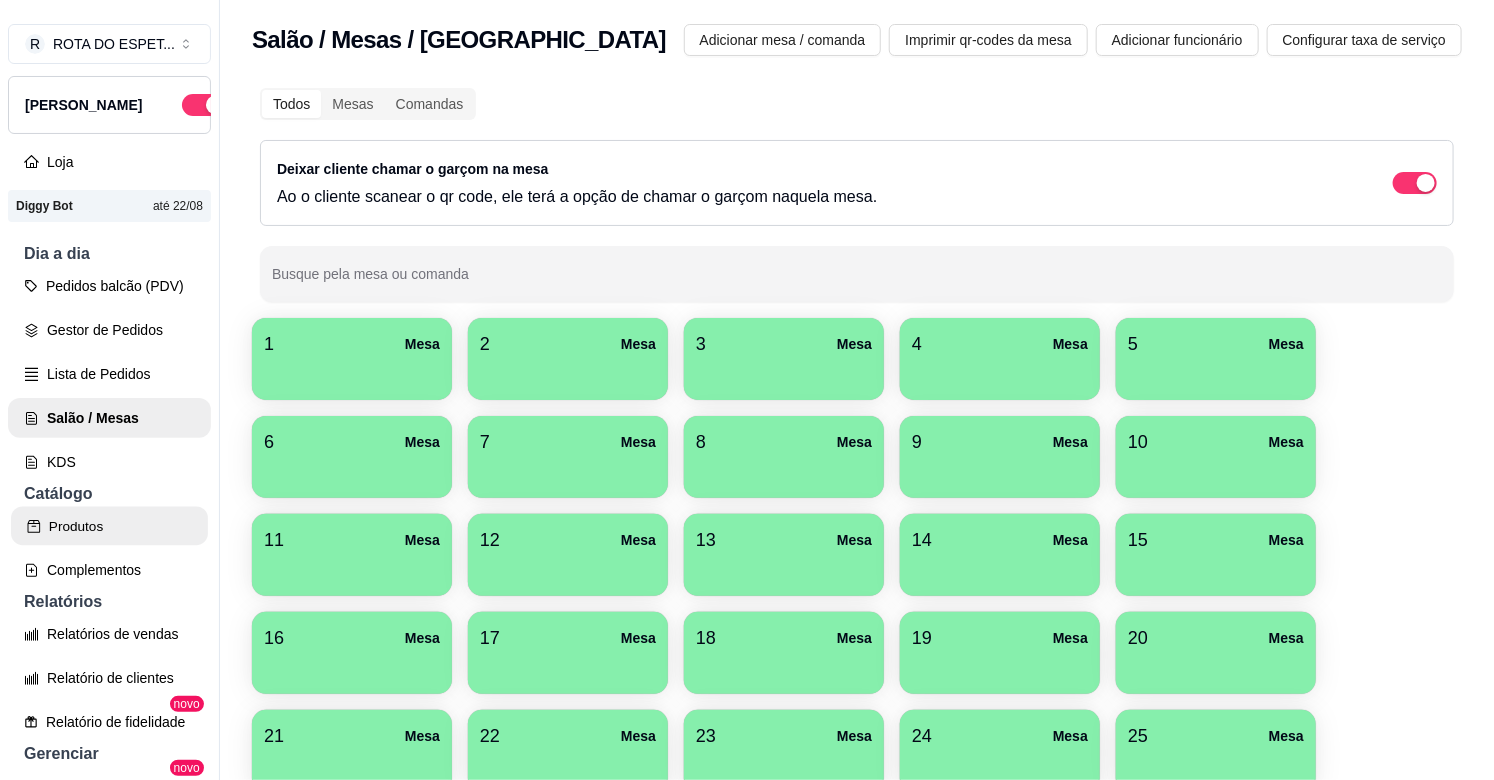 click on "Produtos" at bounding box center [109, 526] 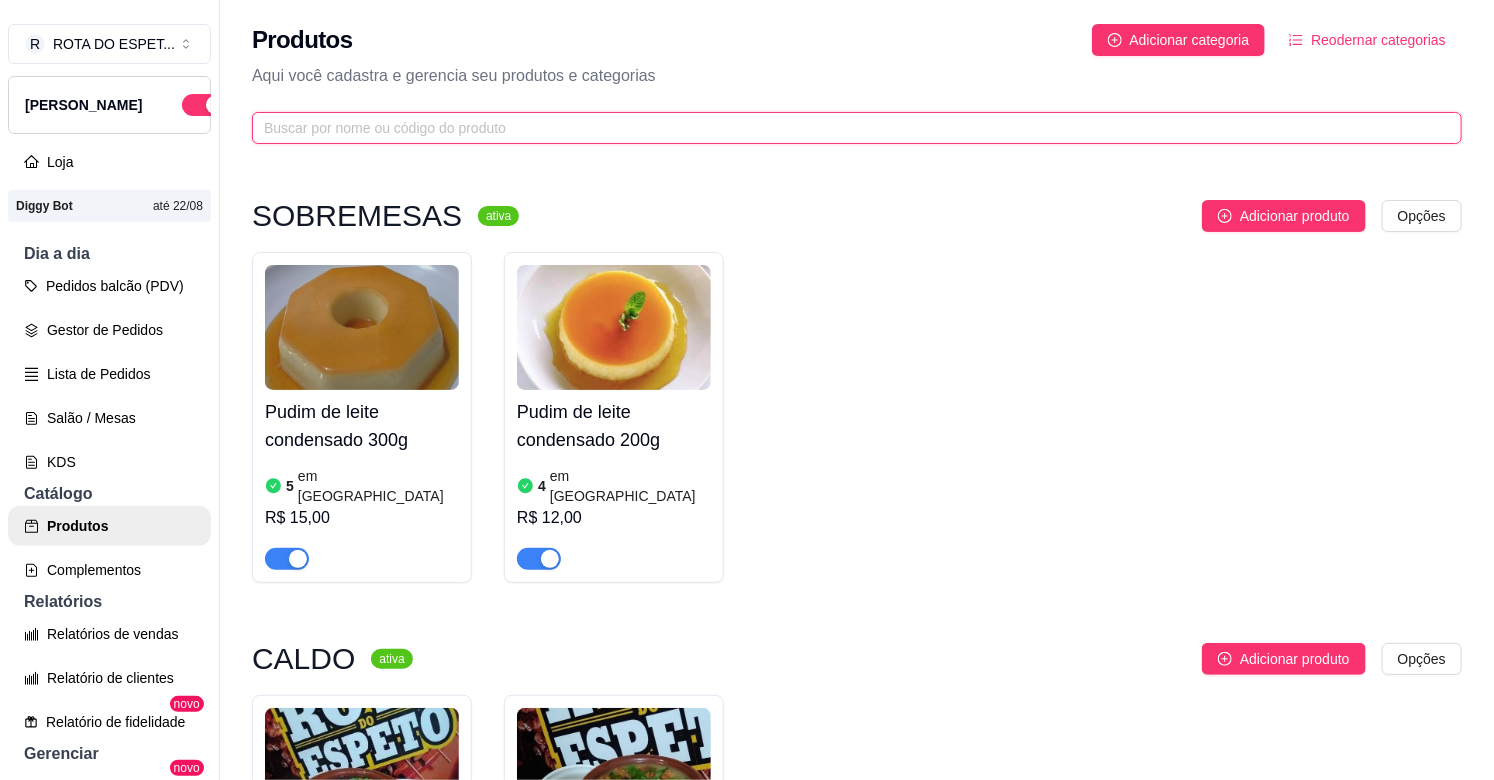 click at bounding box center (849, 128) 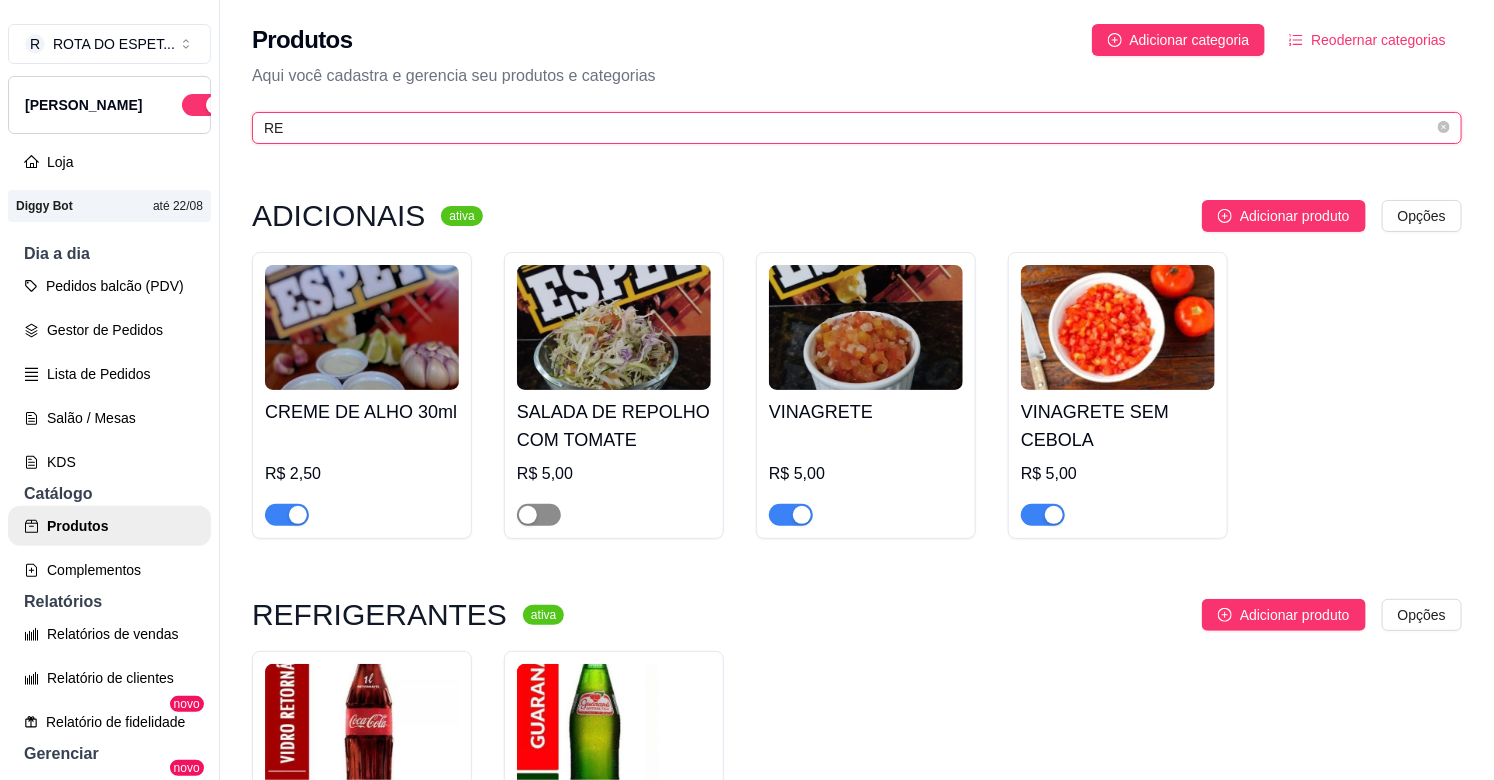 type on "RE" 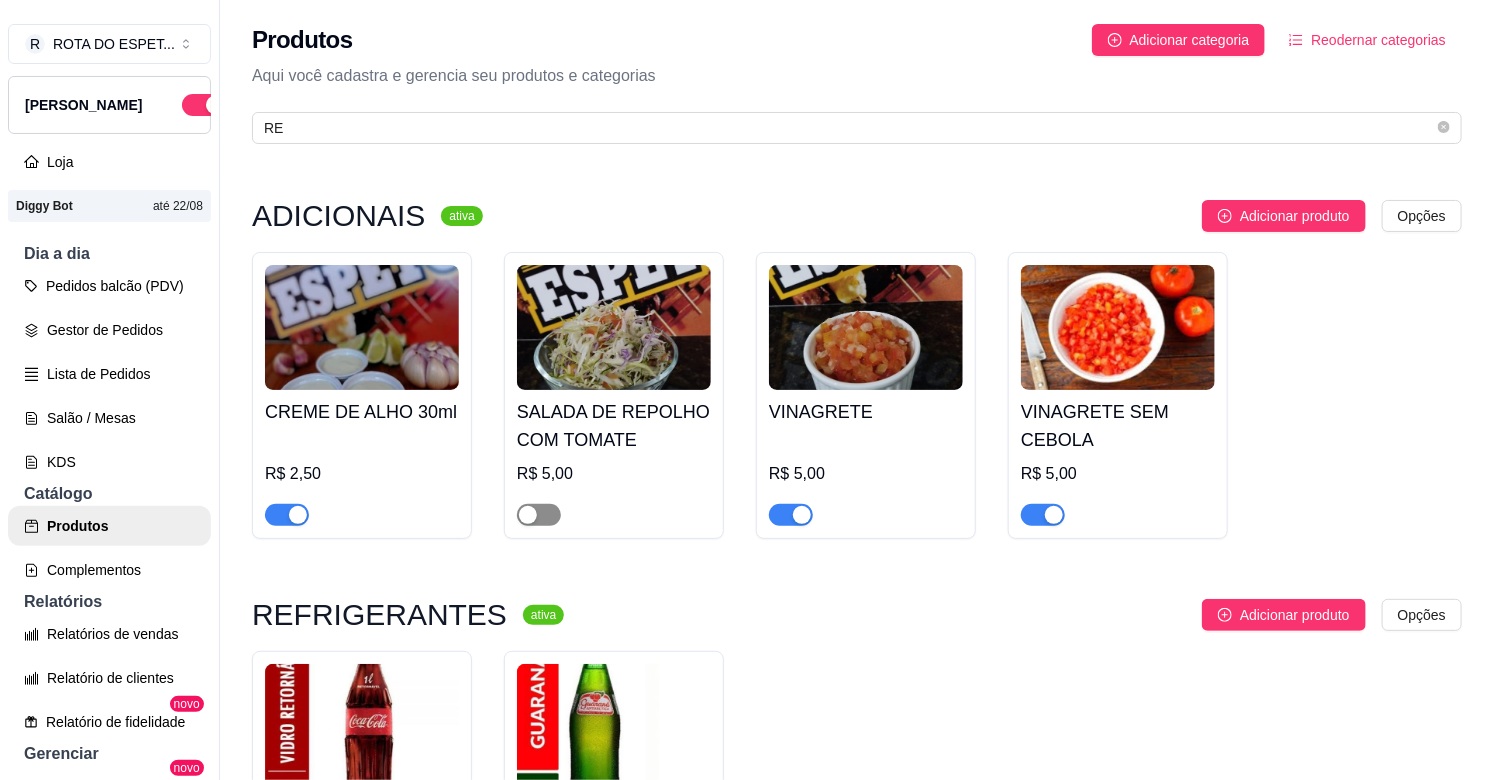 click at bounding box center (539, 515) 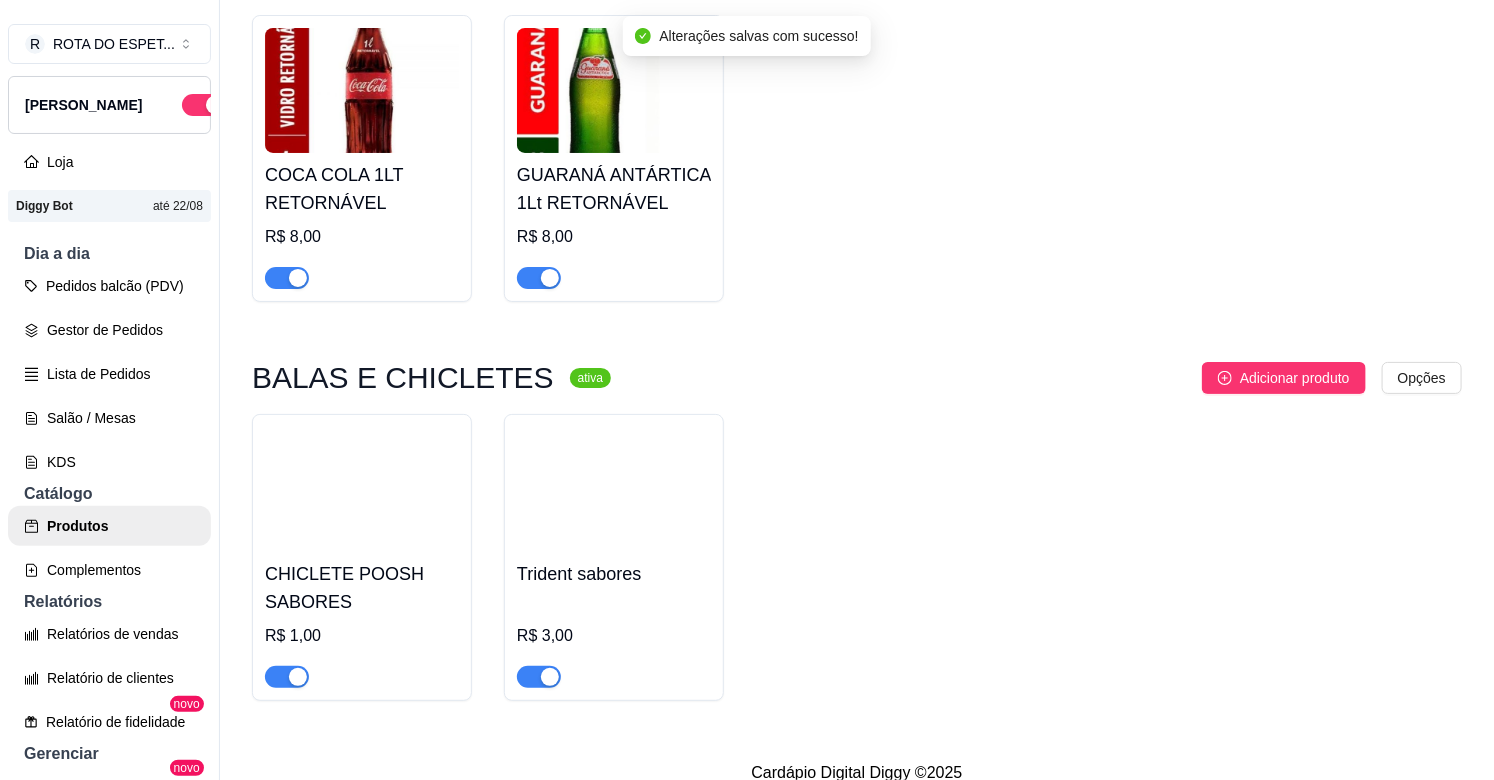 scroll, scrollTop: 676, scrollLeft: 0, axis: vertical 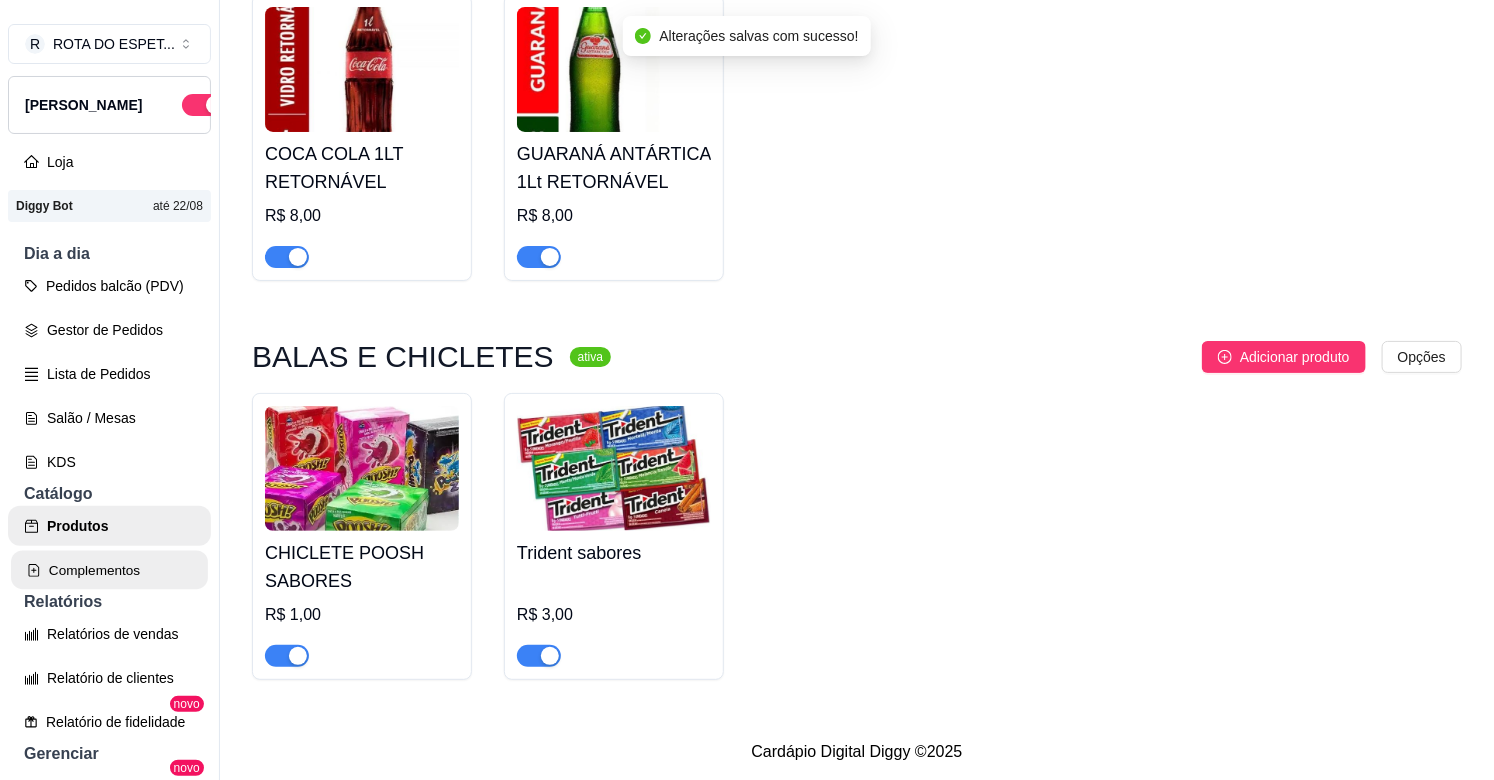 click on "Complementos" at bounding box center [109, 570] 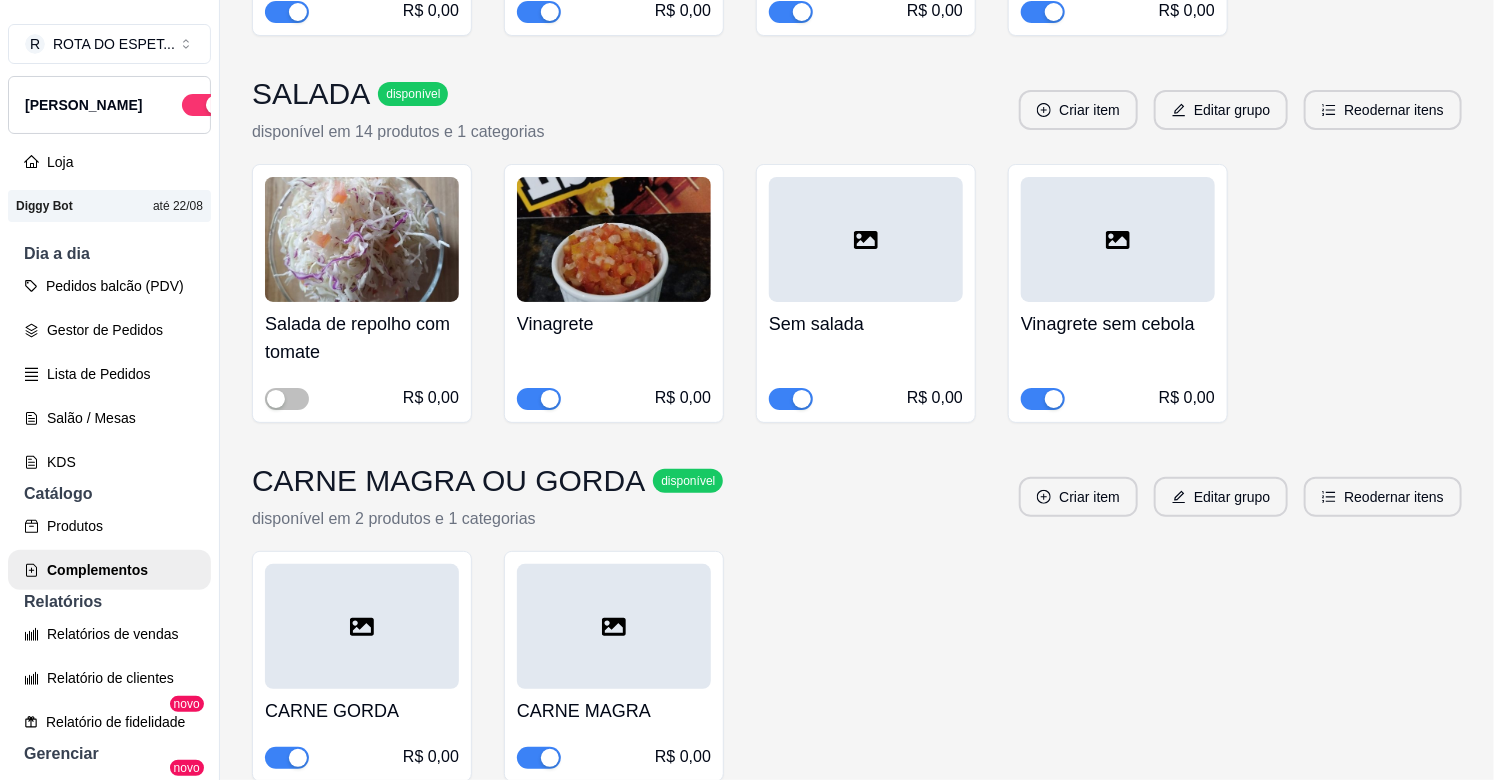 scroll, scrollTop: 666, scrollLeft: 0, axis: vertical 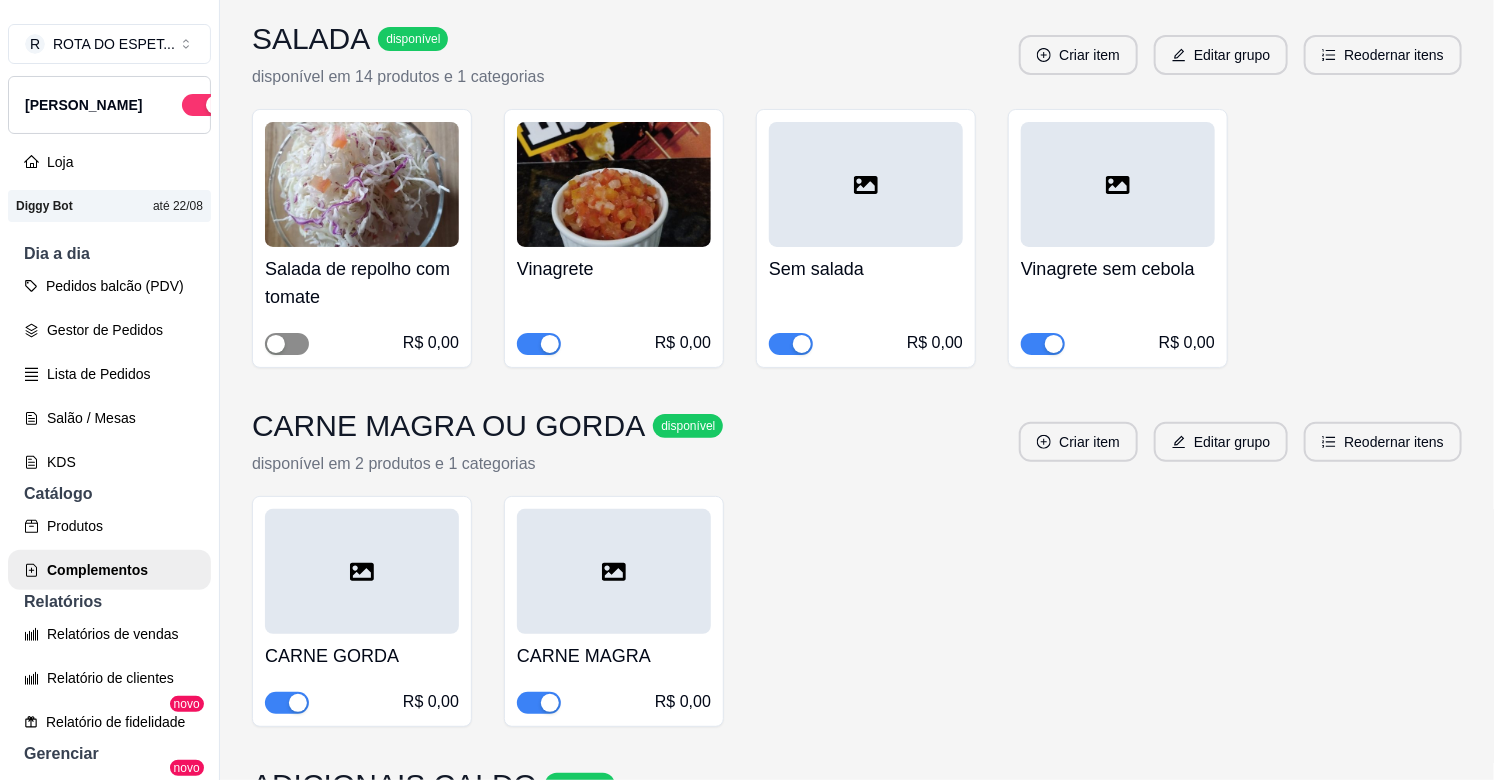 click at bounding box center (287, 344) 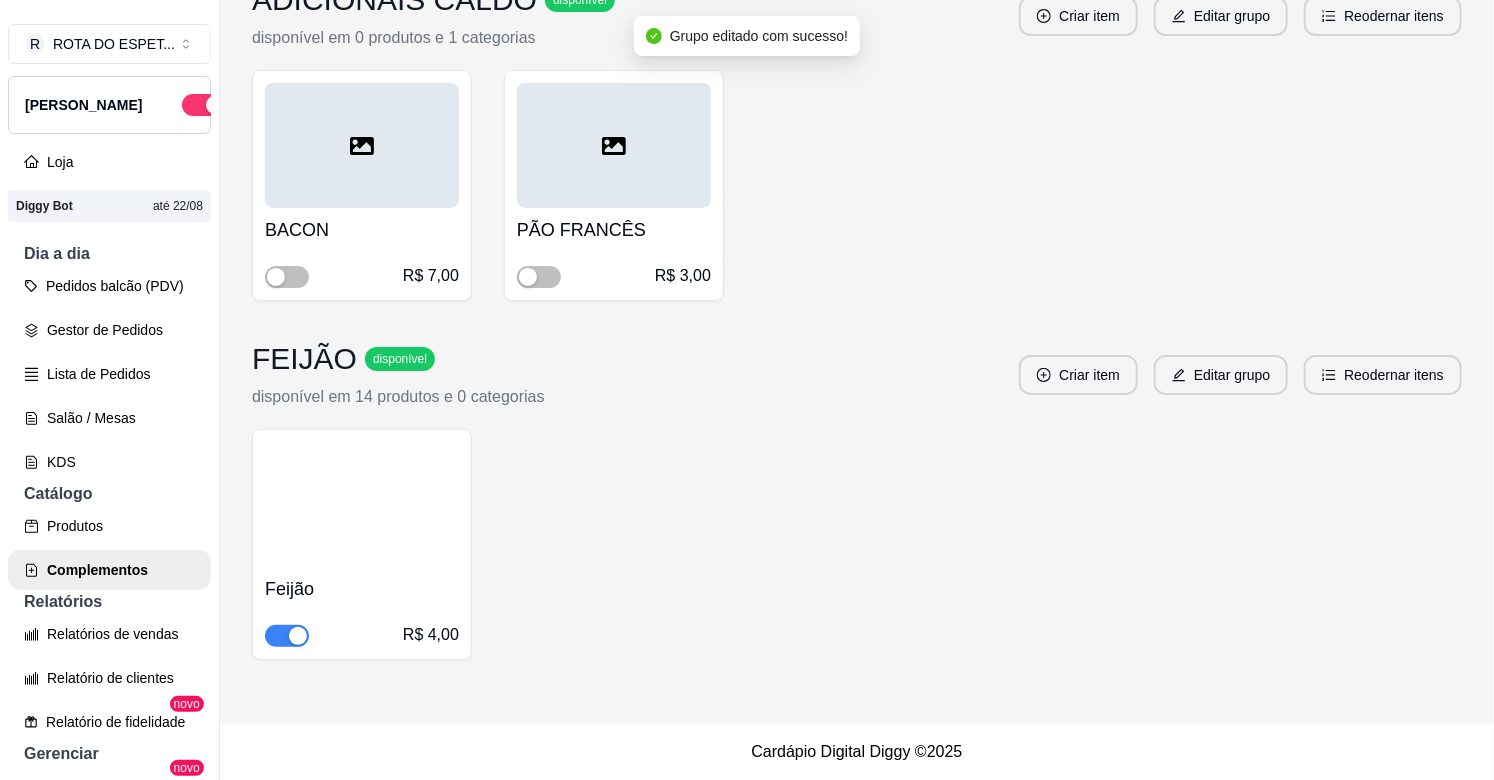 scroll, scrollTop: 1472, scrollLeft: 0, axis: vertical 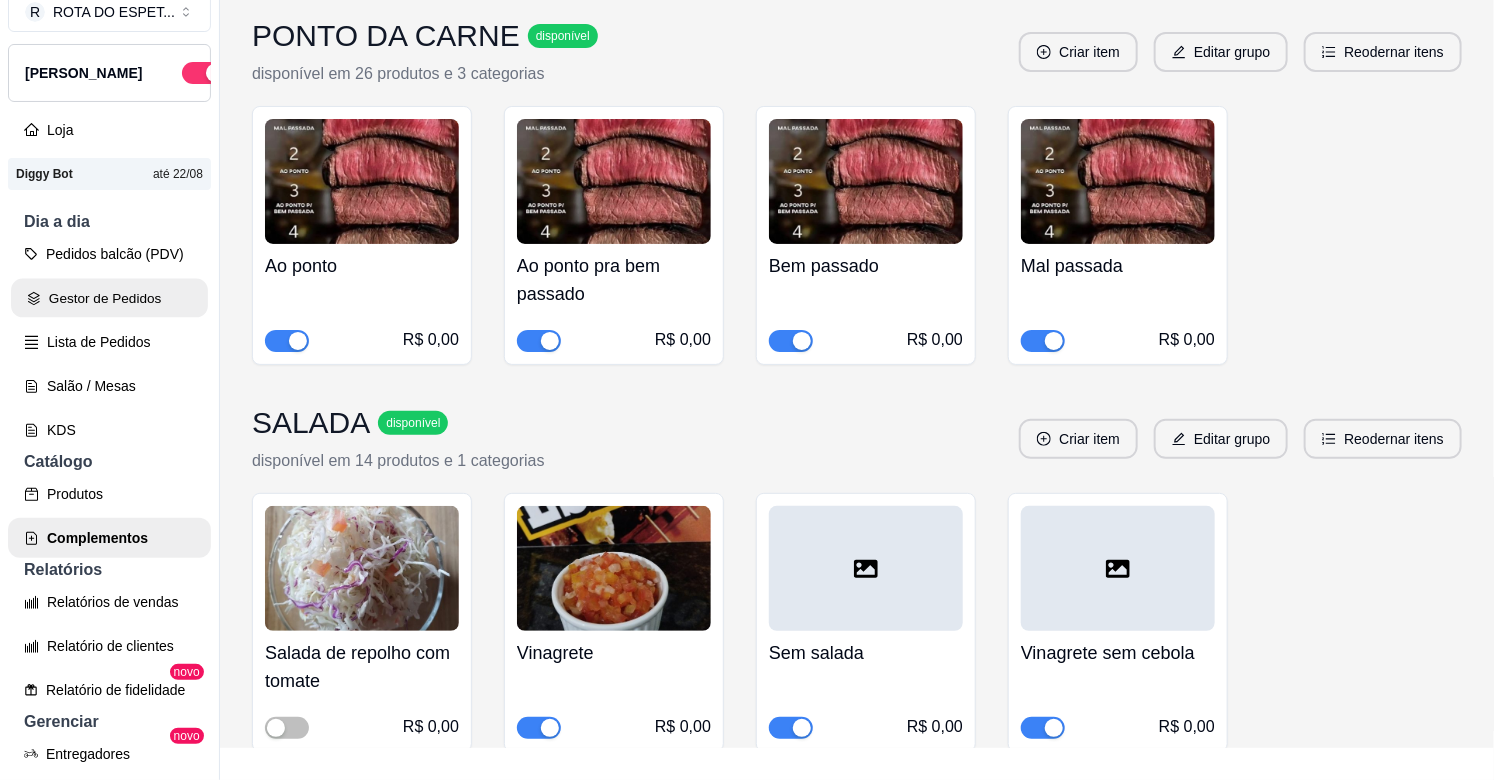 click on "Gestor de Pedidos" at bounding box center (109, 298) 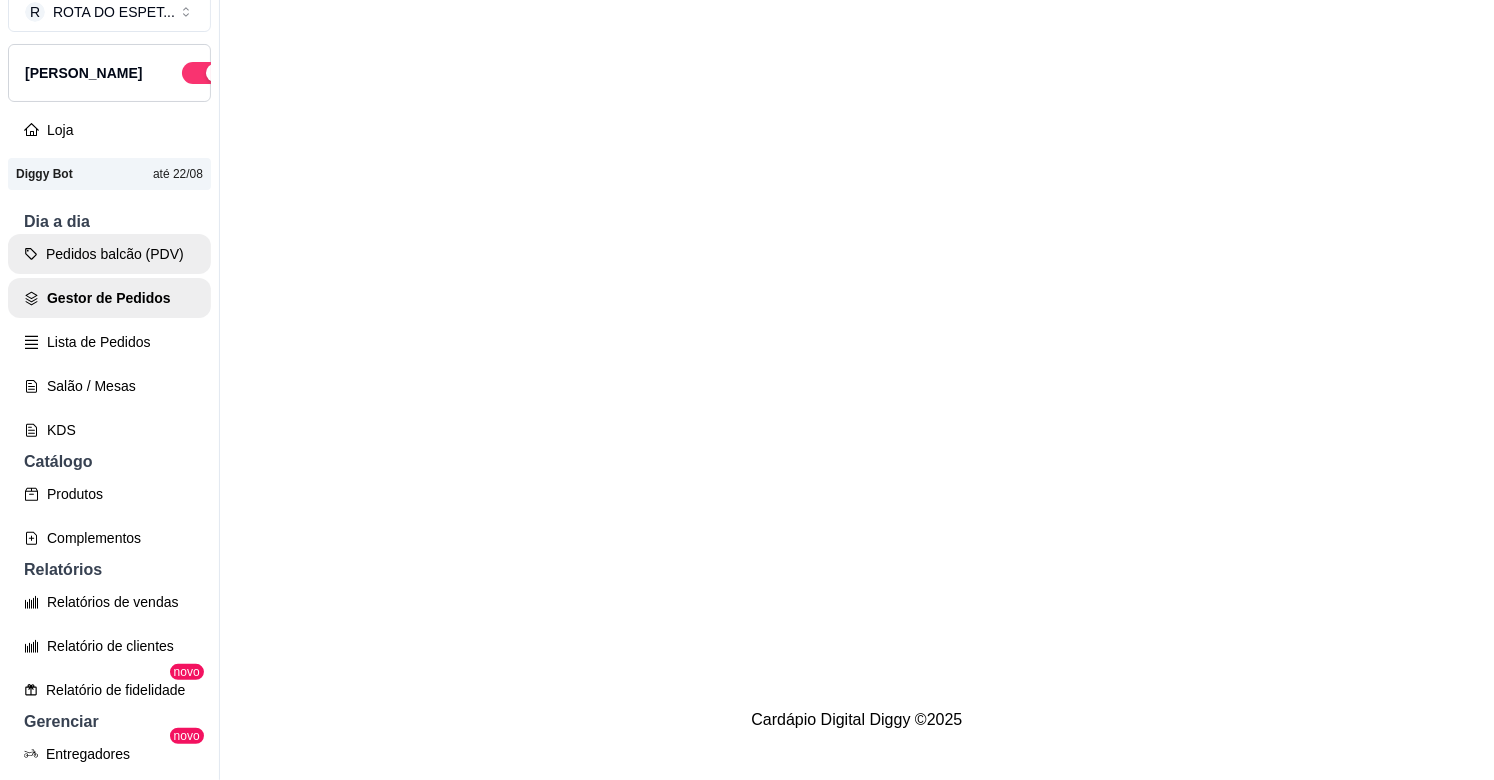 scroll, scrollTop: 0, scrollLeft: 0, axis: both 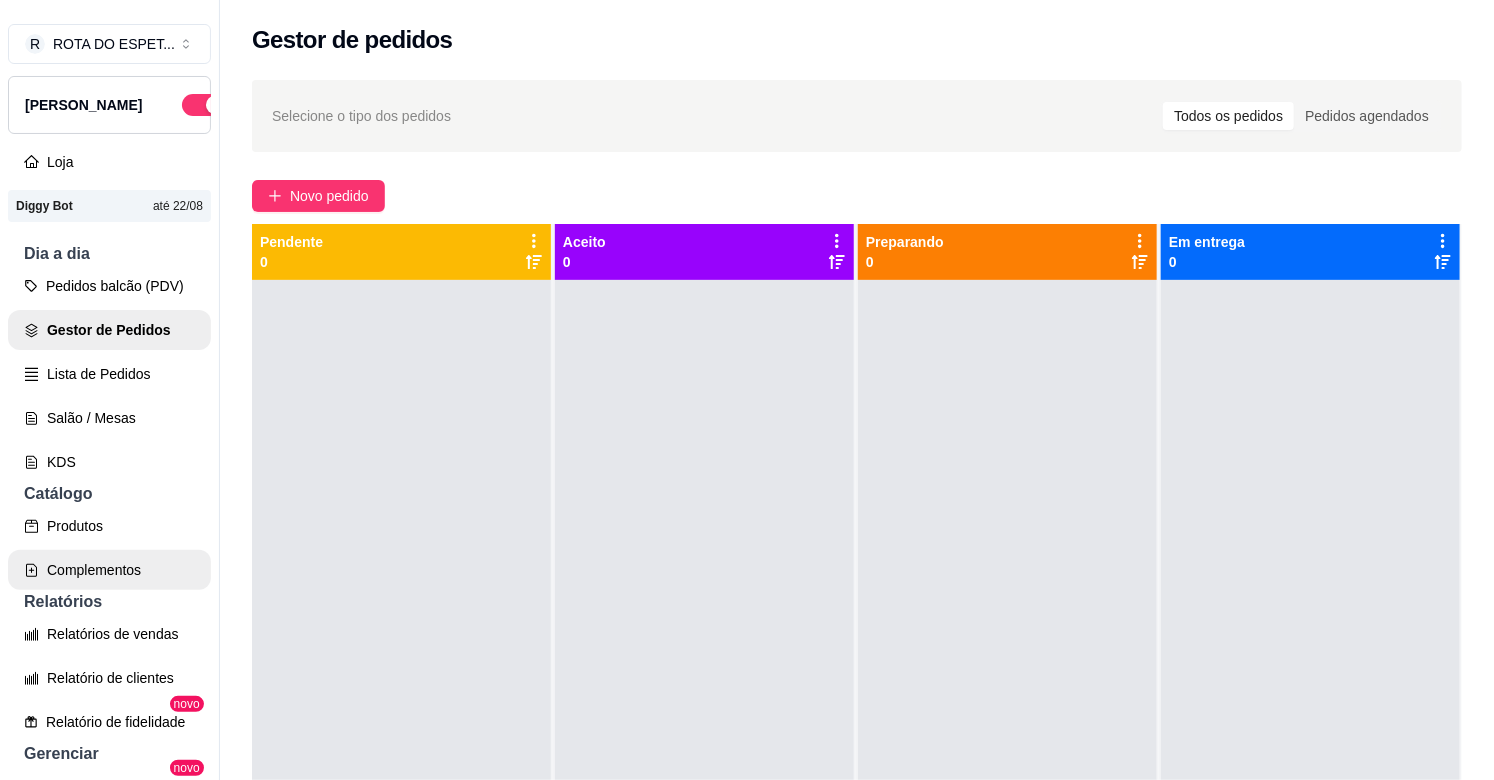 click on "Complementos" at bounding box center [109, 570] 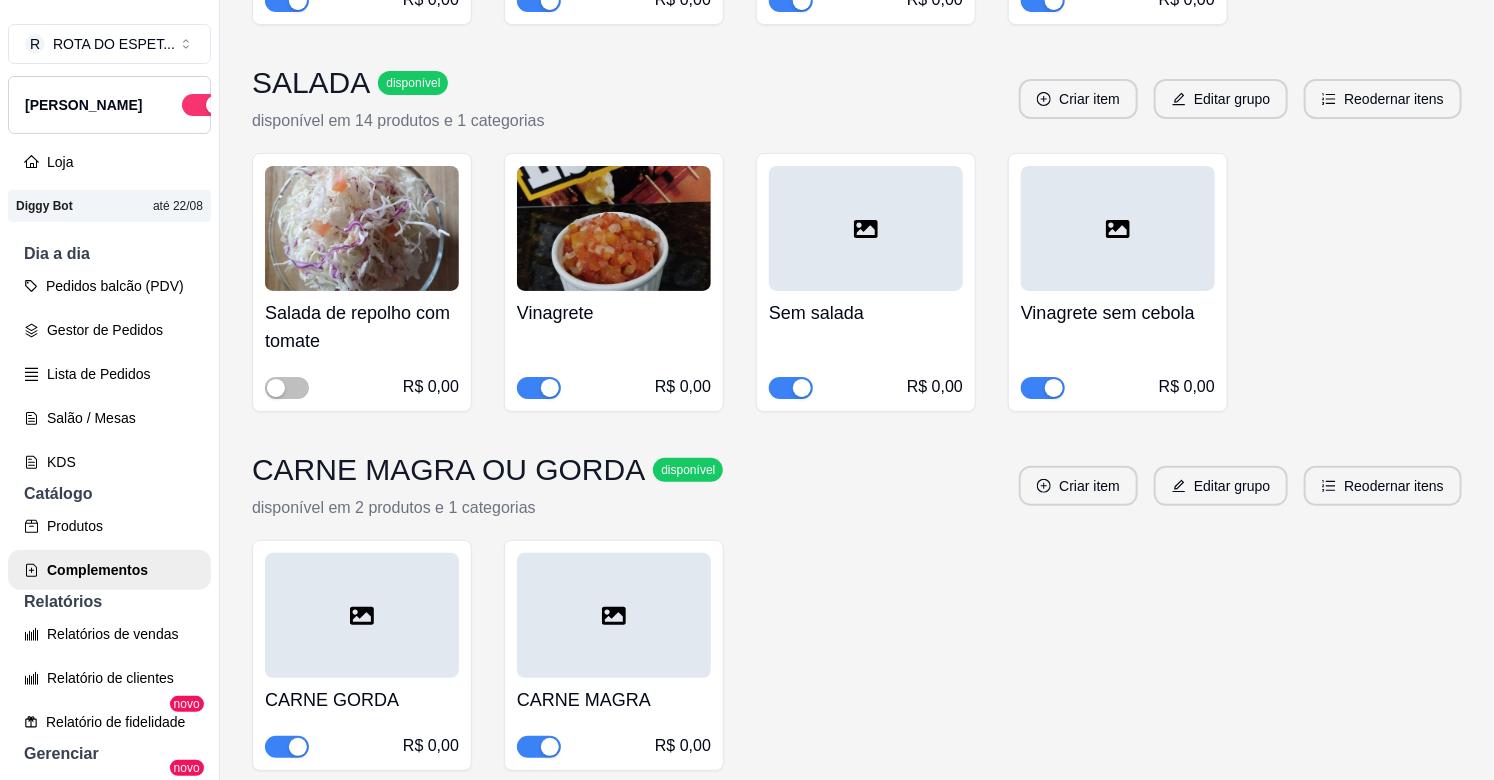 scroll, scrollTop: 777, scrollLeft: 0, axis: vertical 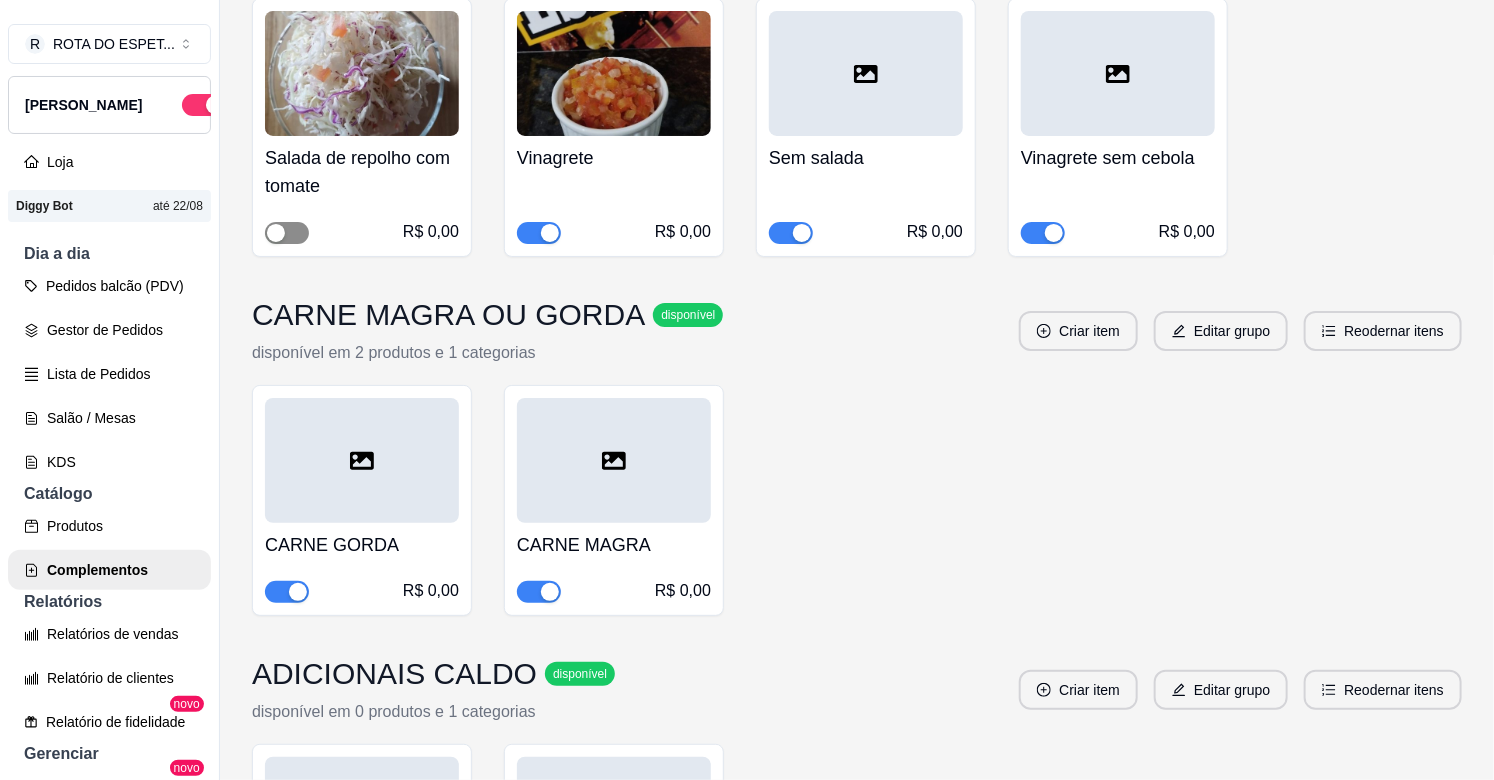 click at bounding box center (276, 233) 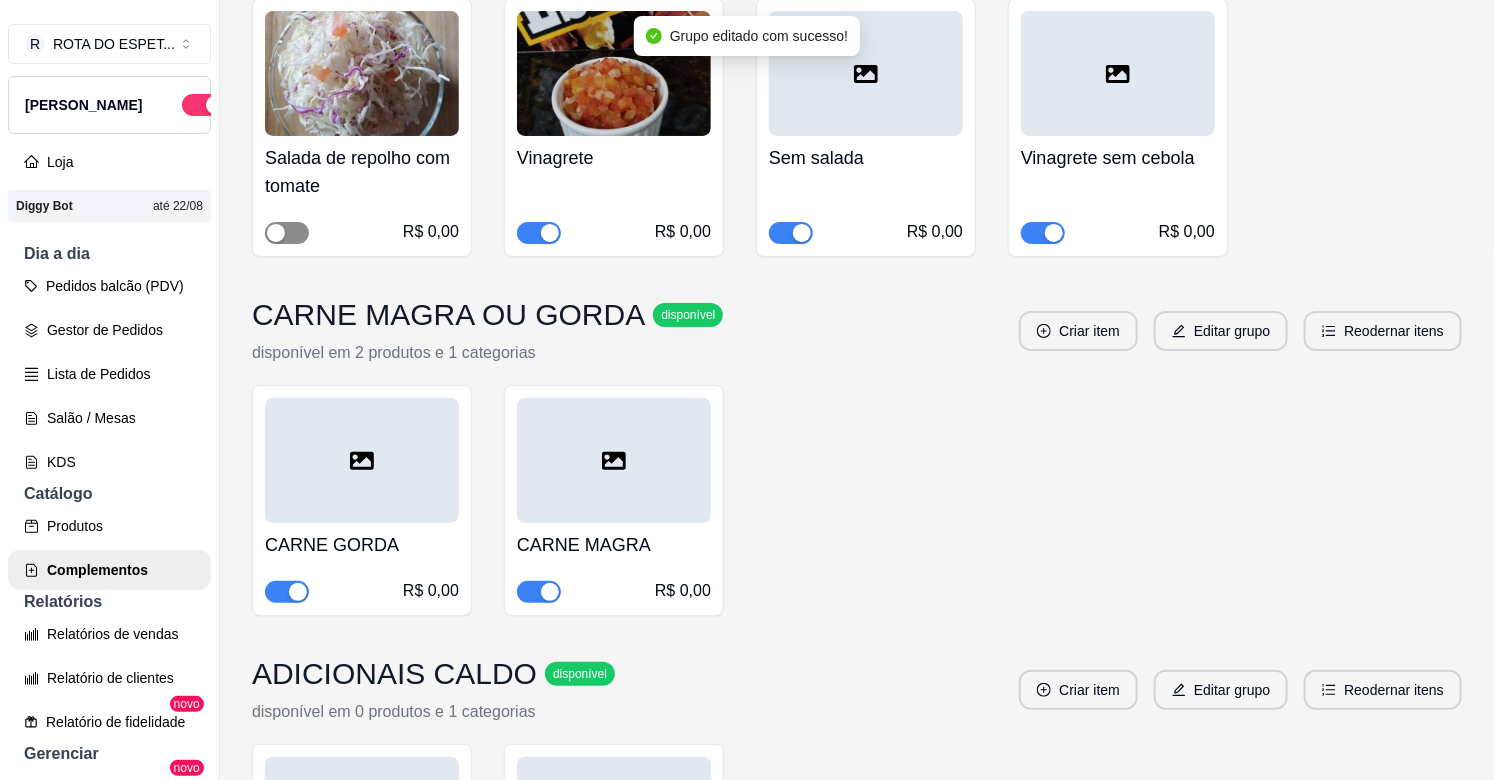 click at bounding box center (287, 233) 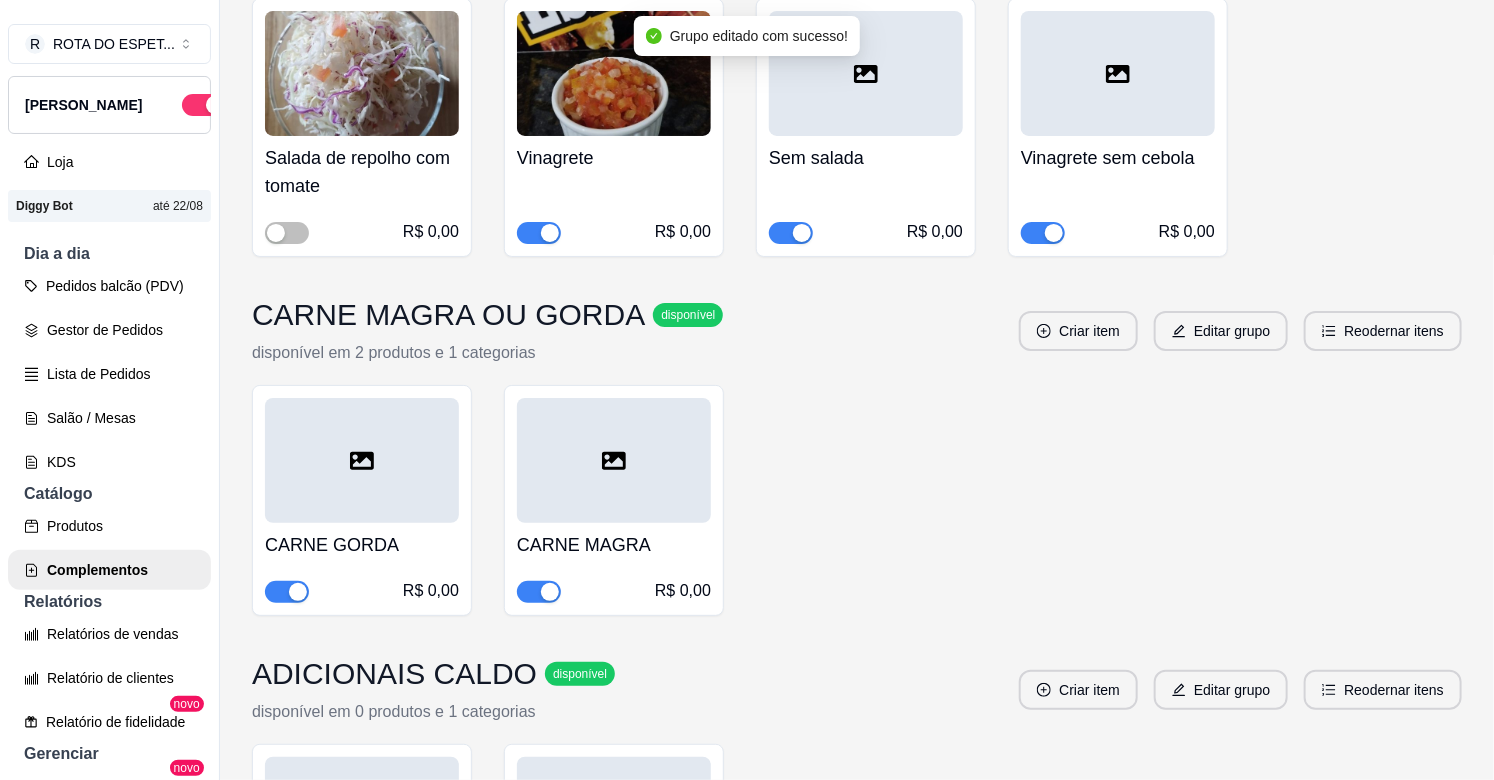 type 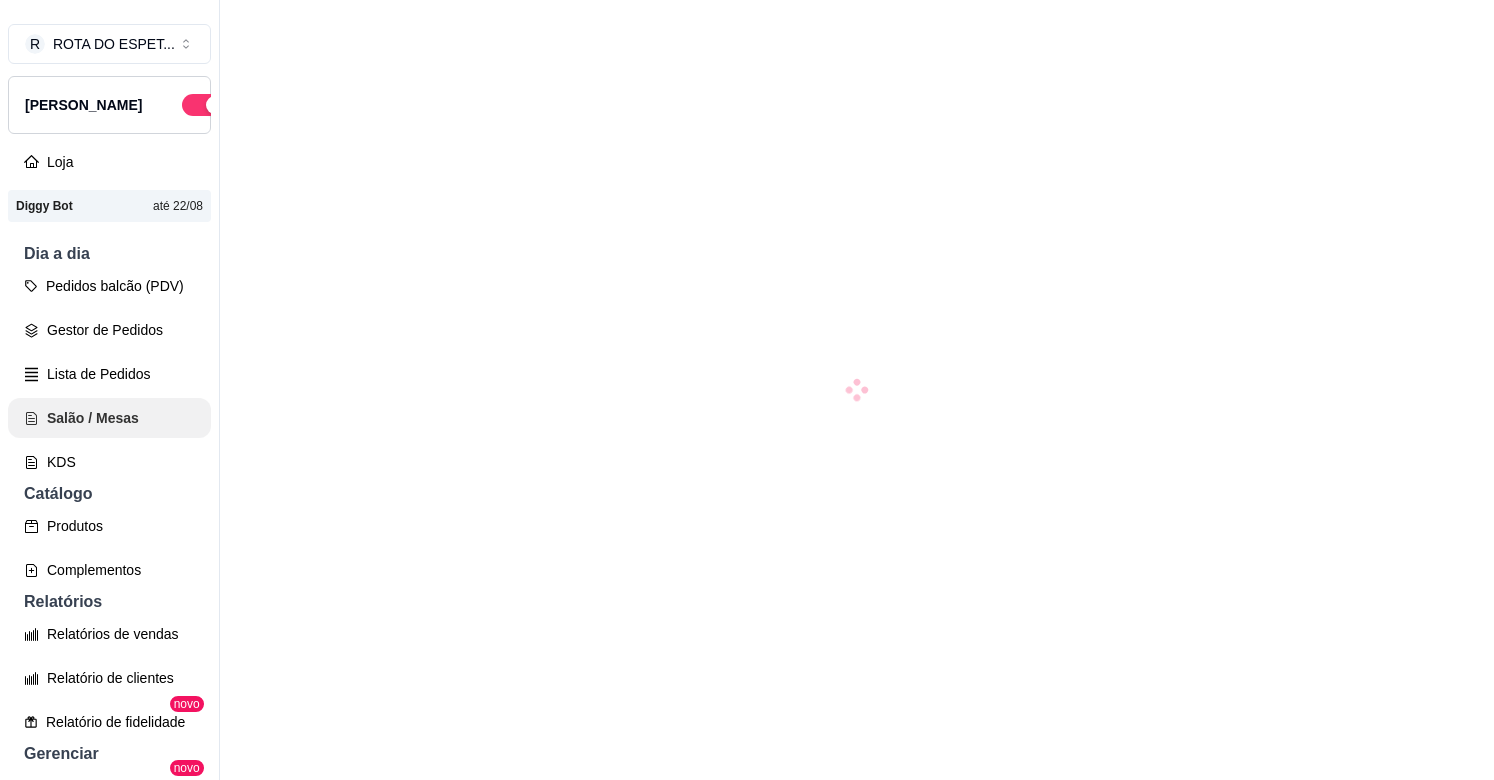 scroll, scrollTop: 0, scrollLeft: 0, axis: both 